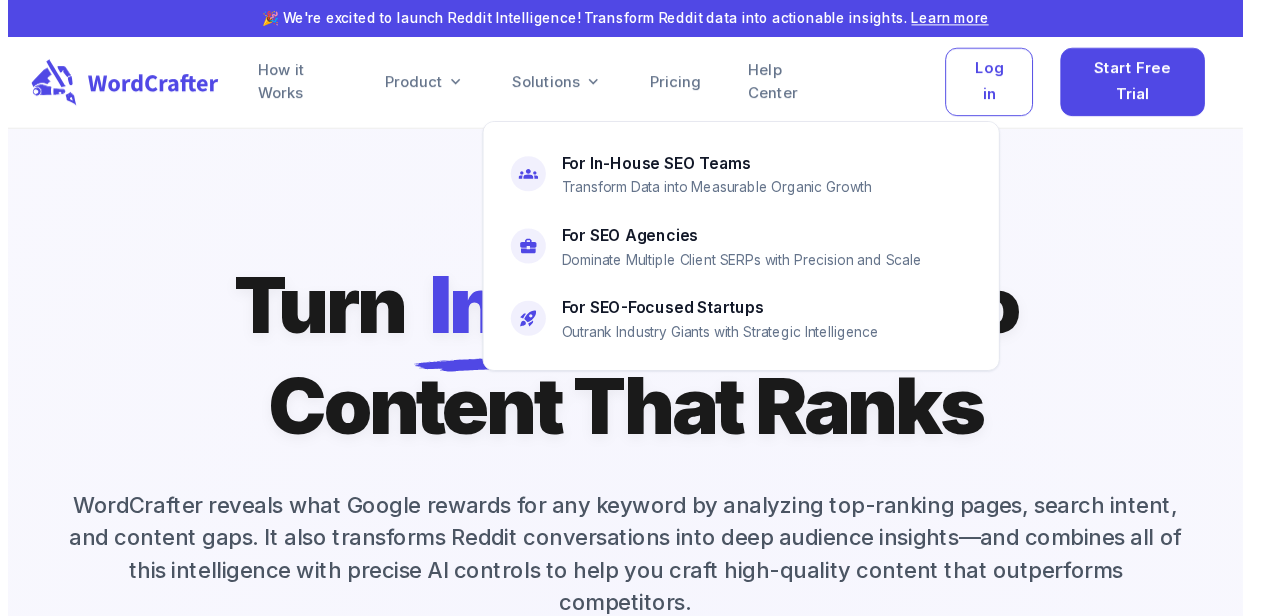 scroll, scrollTop: 0, scrollLeft: 0, axis: both 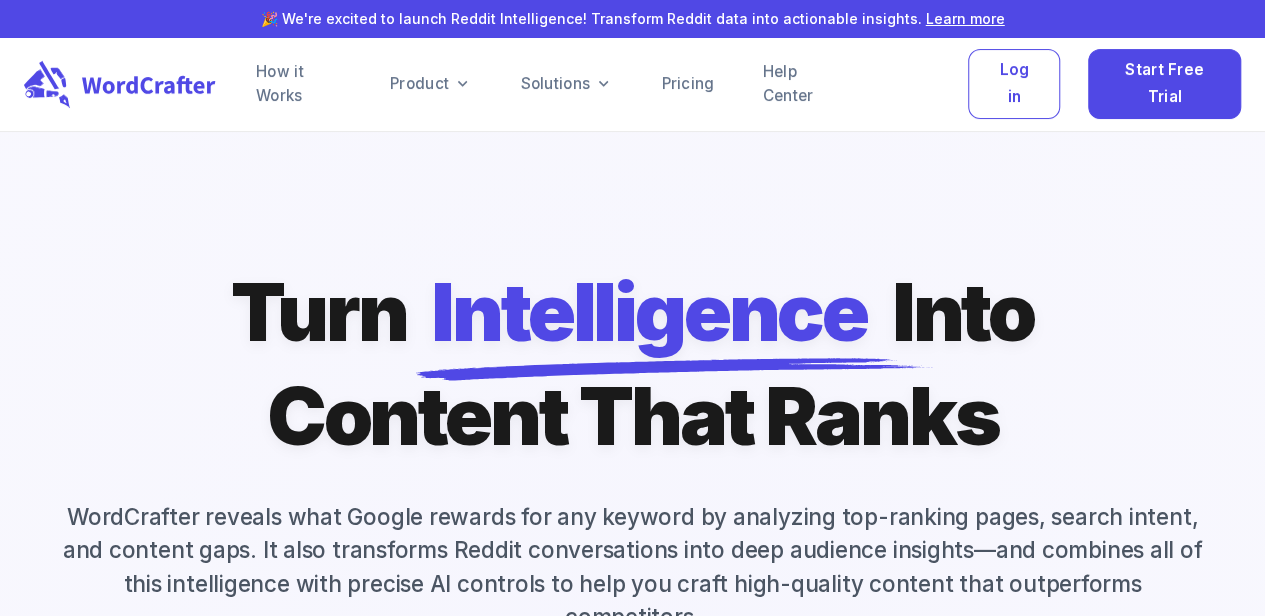 click on "Turn    Intelligence    Into   Content That Ranks" at bounding box center (632, 364) 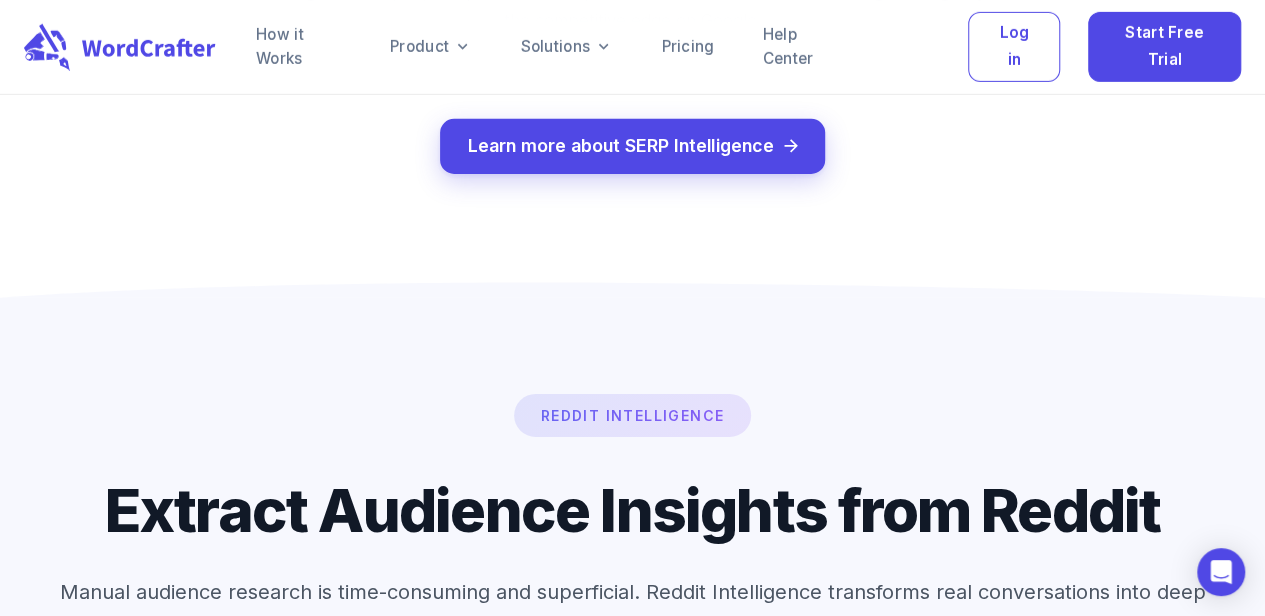 scroll, scrollTop: 3300, scrollLeft: 0, axis: vertical 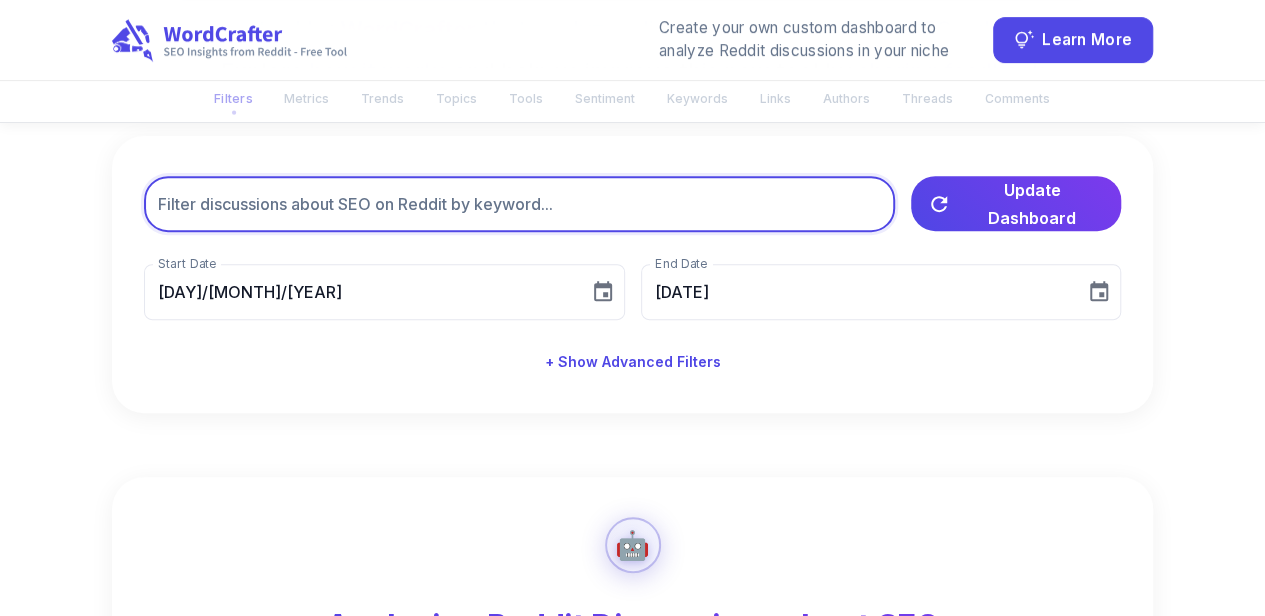 click at bounding box center (519, 204) 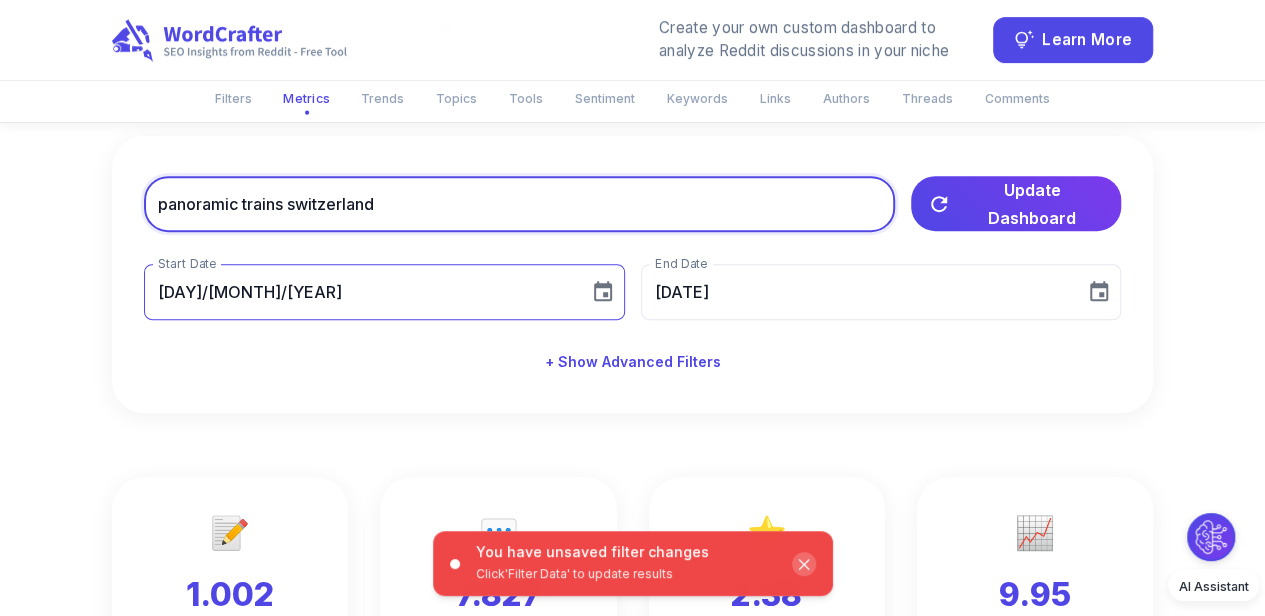 type on "panoramic trains switzerland" 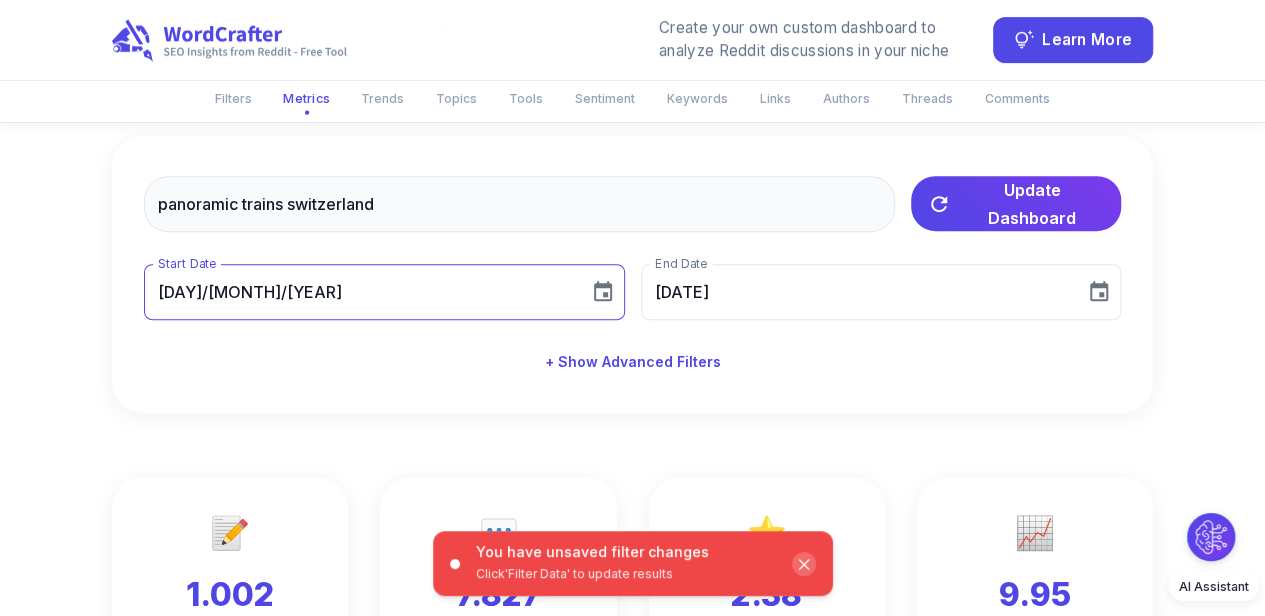 click on "[DAY]/[MONTH]/[YEAR]" at bounding box center [359, 292] 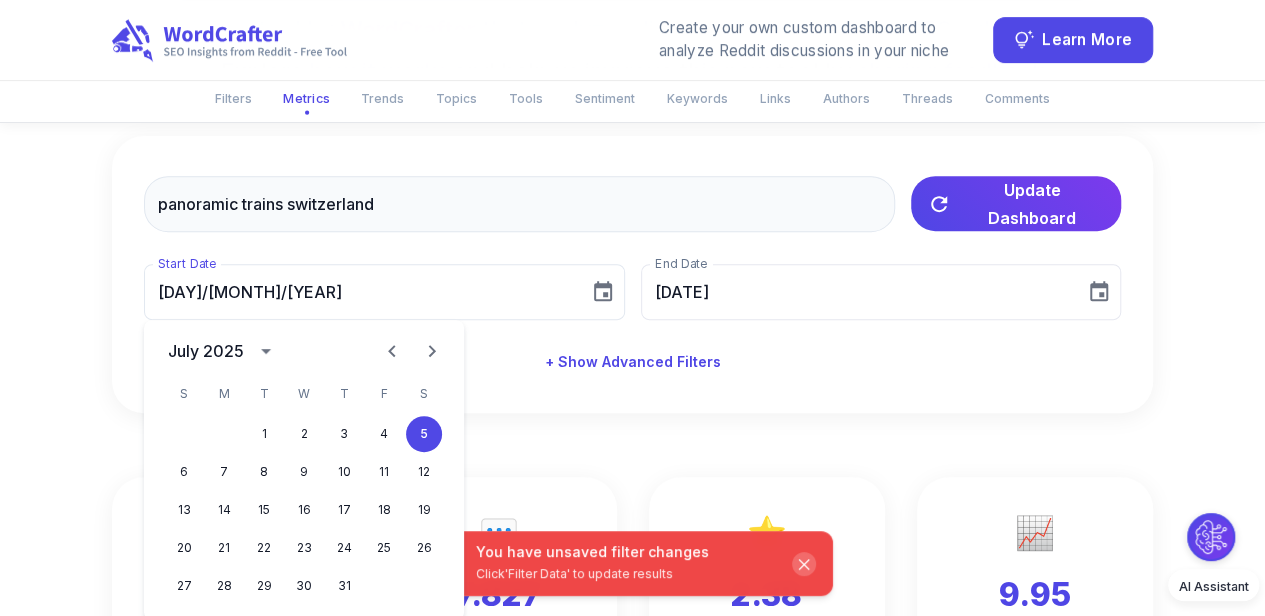 click 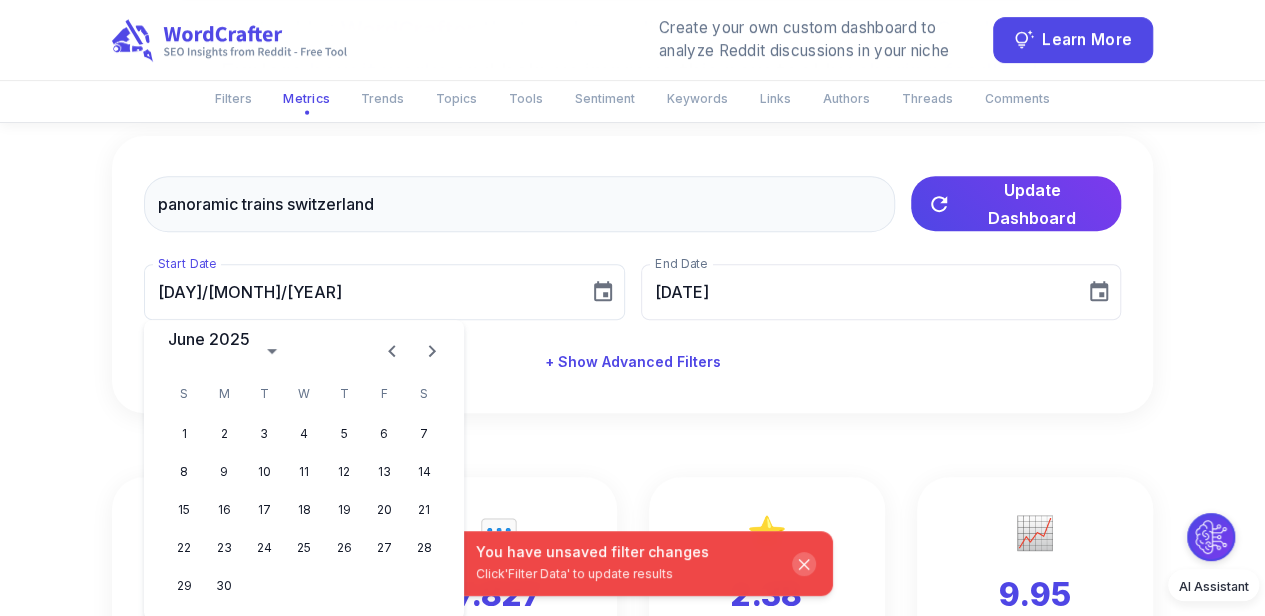 click 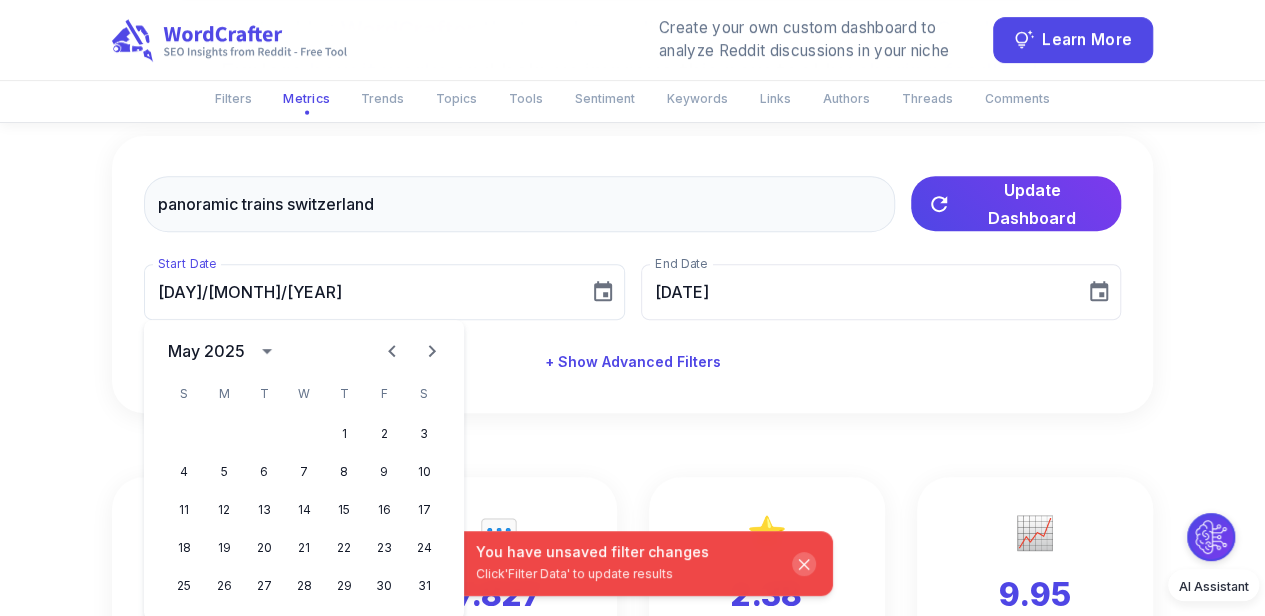 click 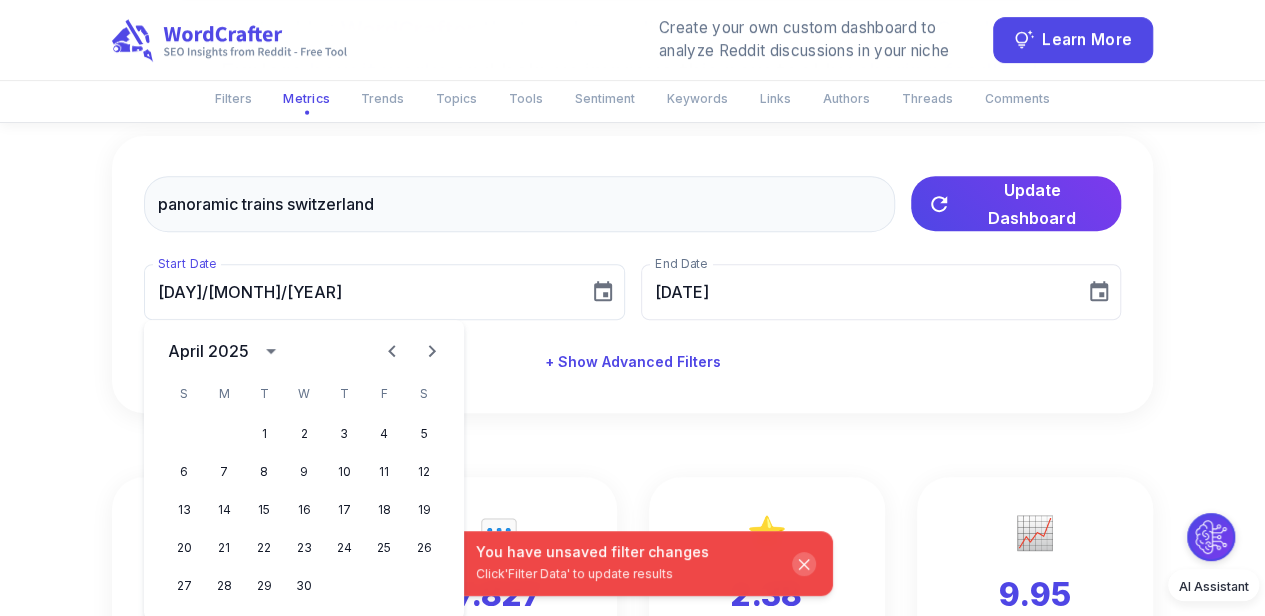 click 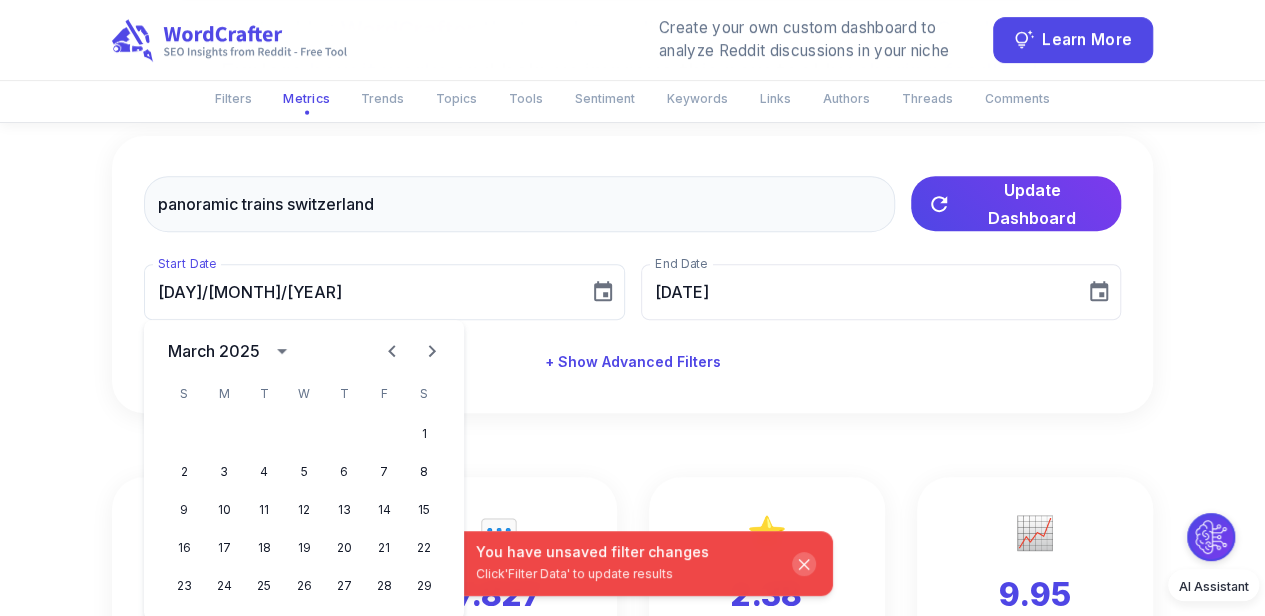 click 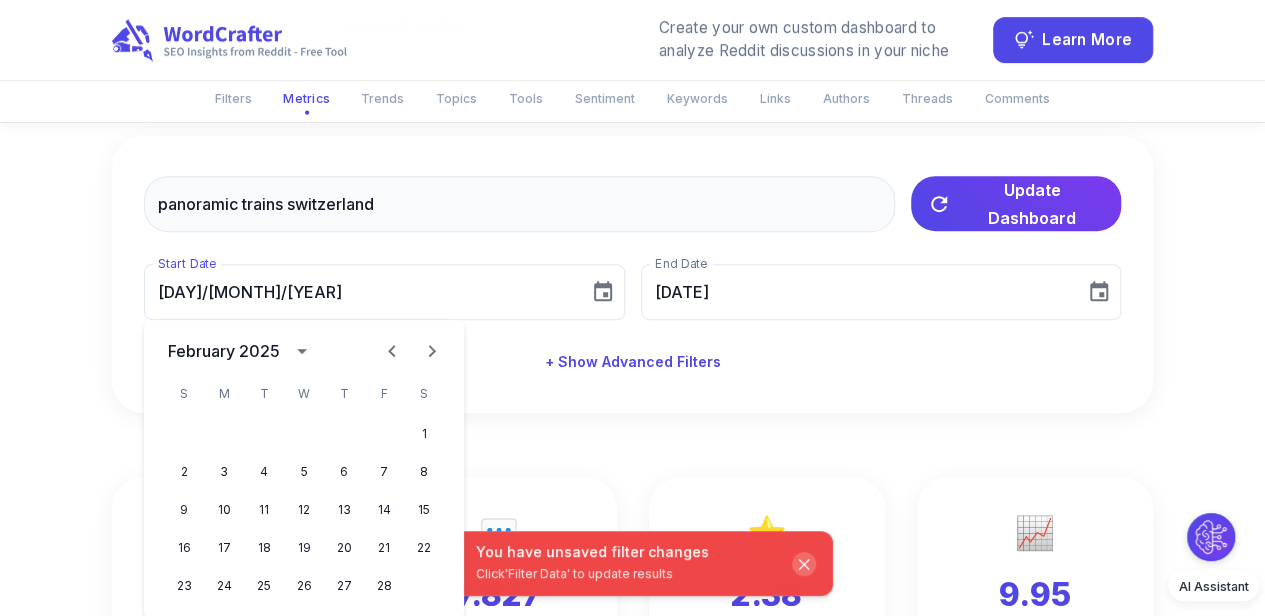 click 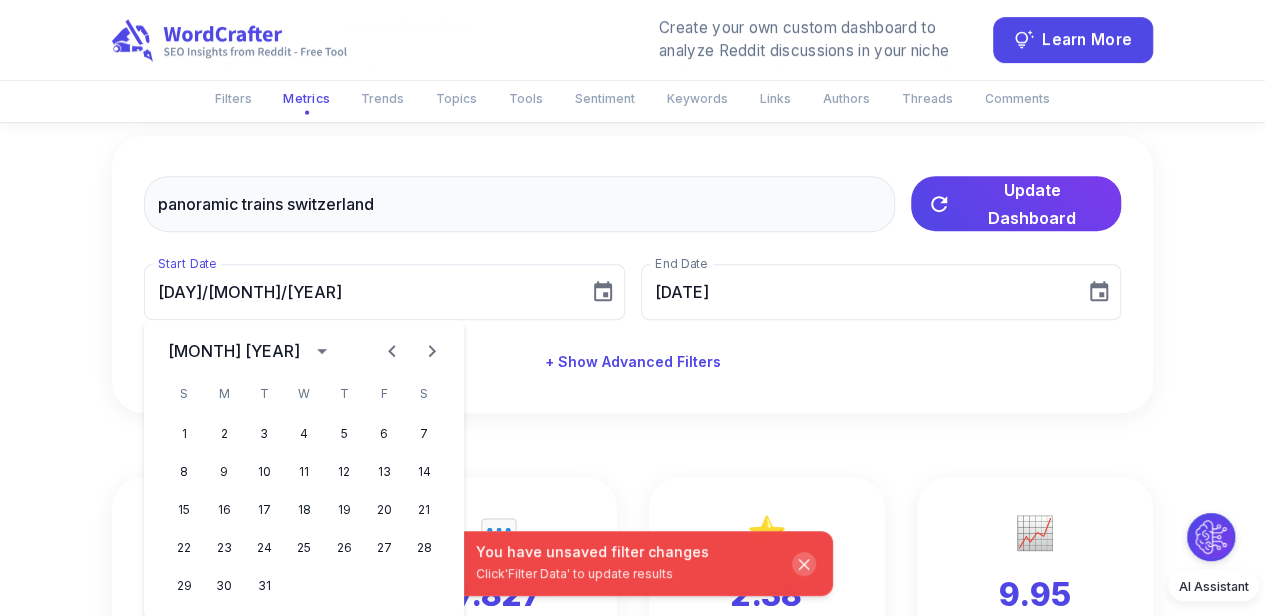 click 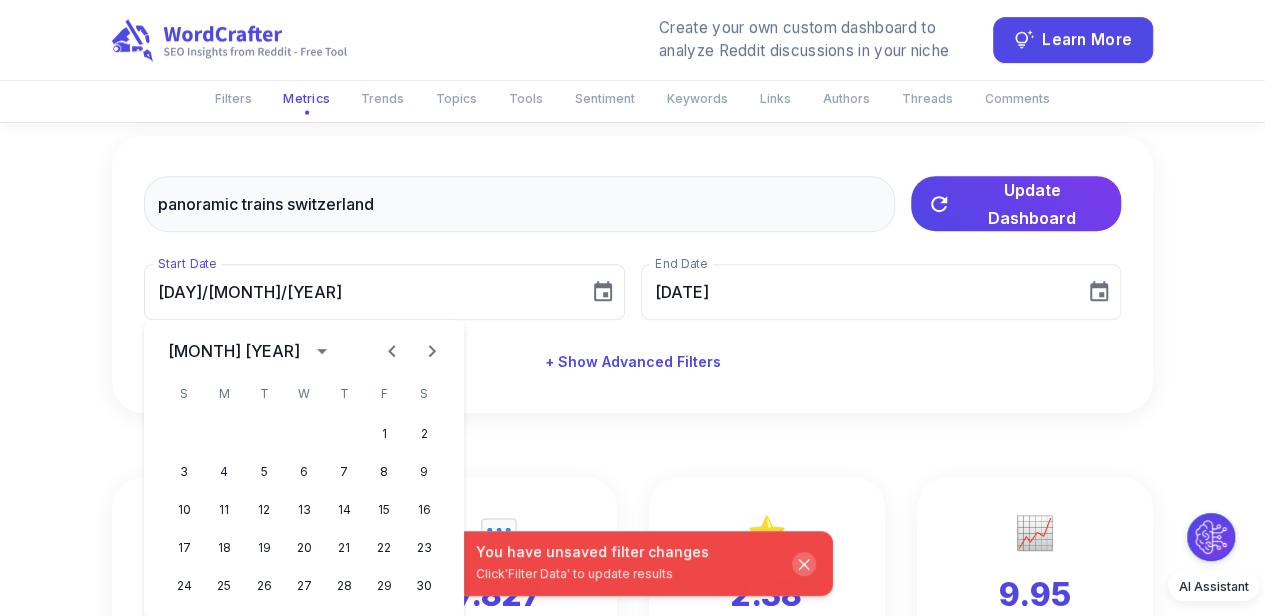click 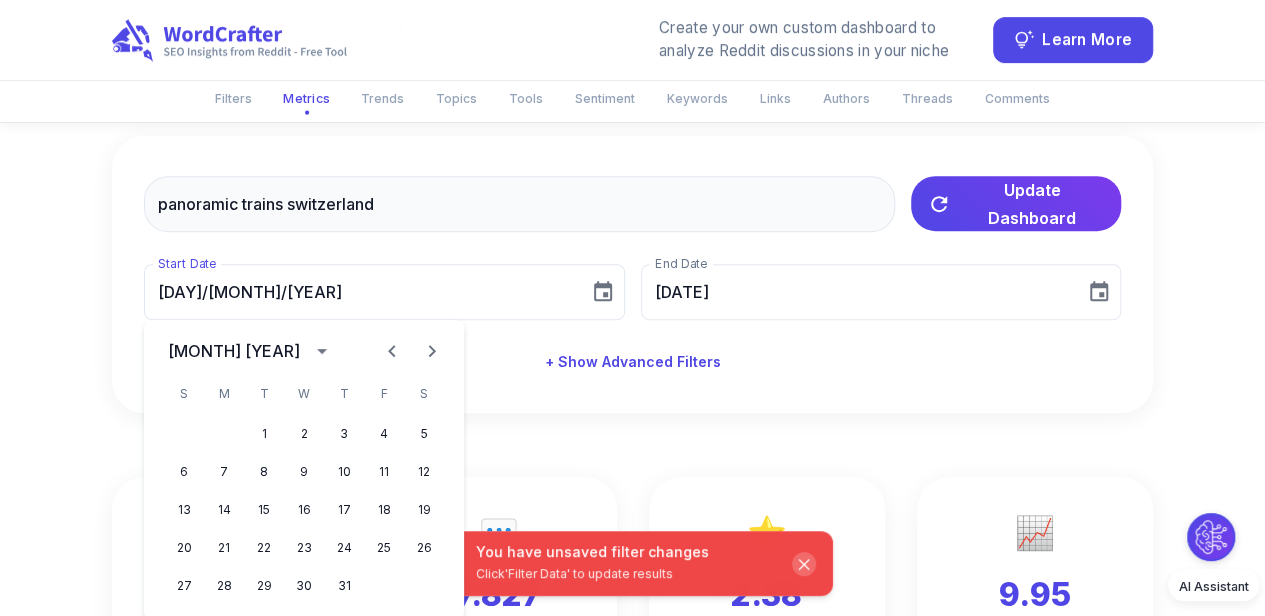 click 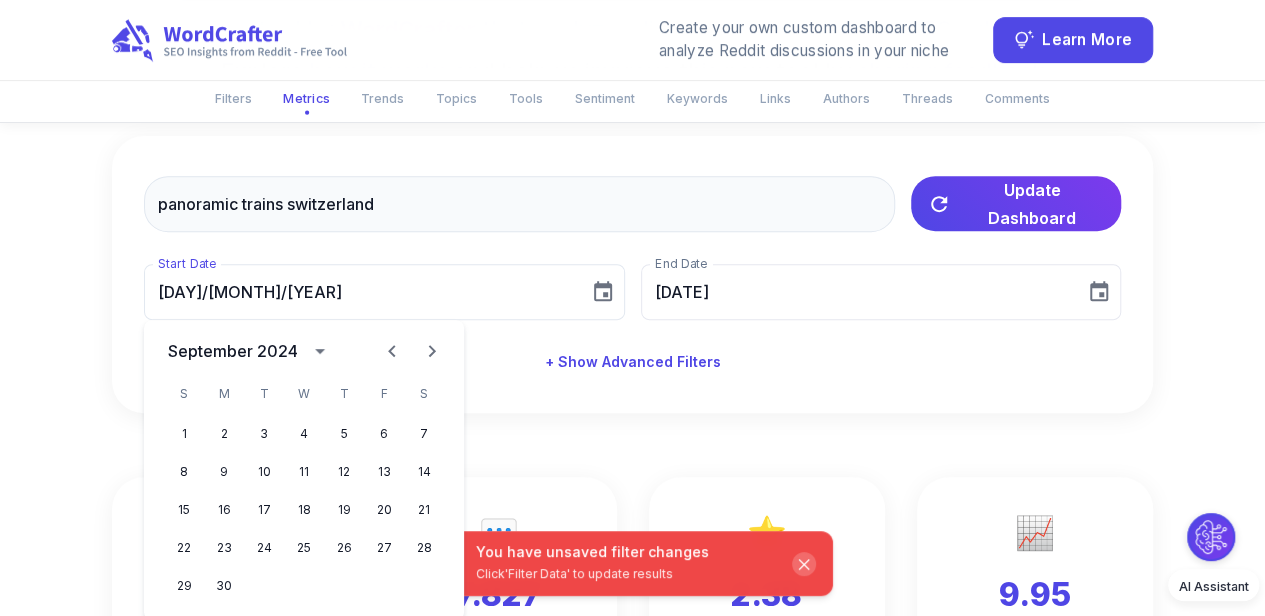 click 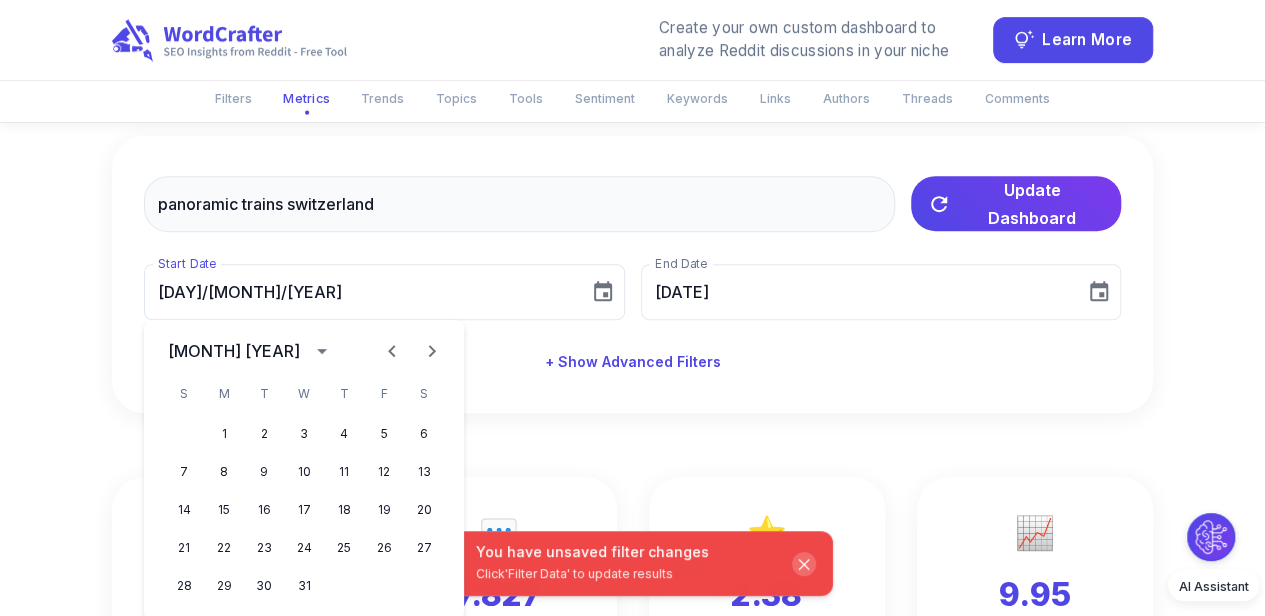 click 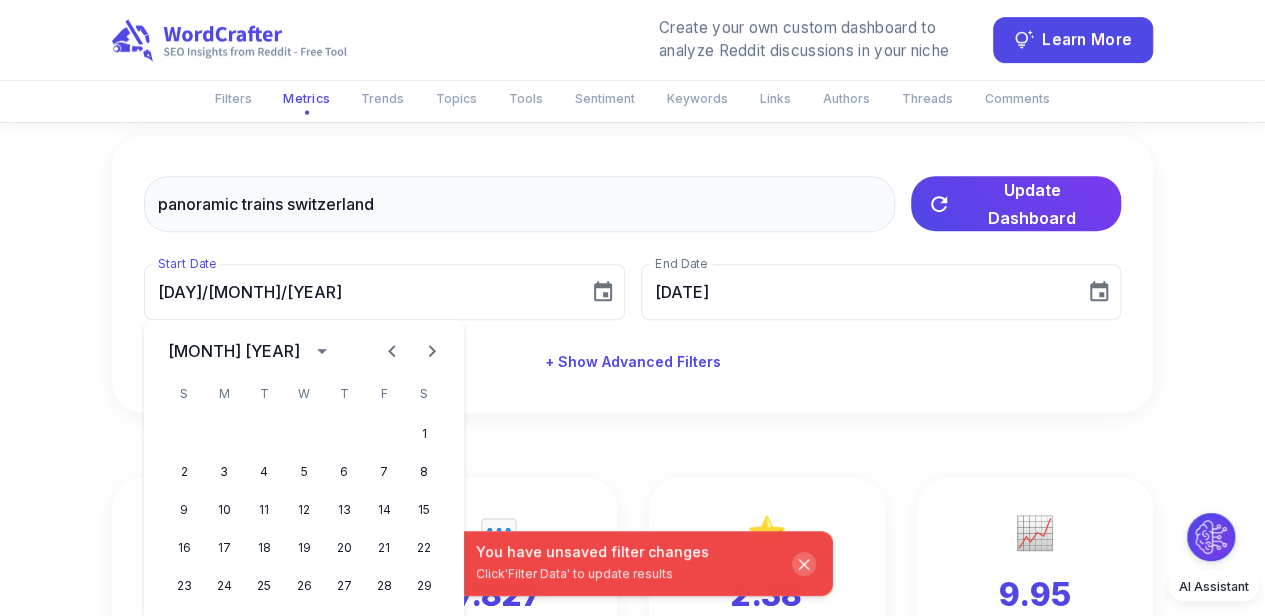 click 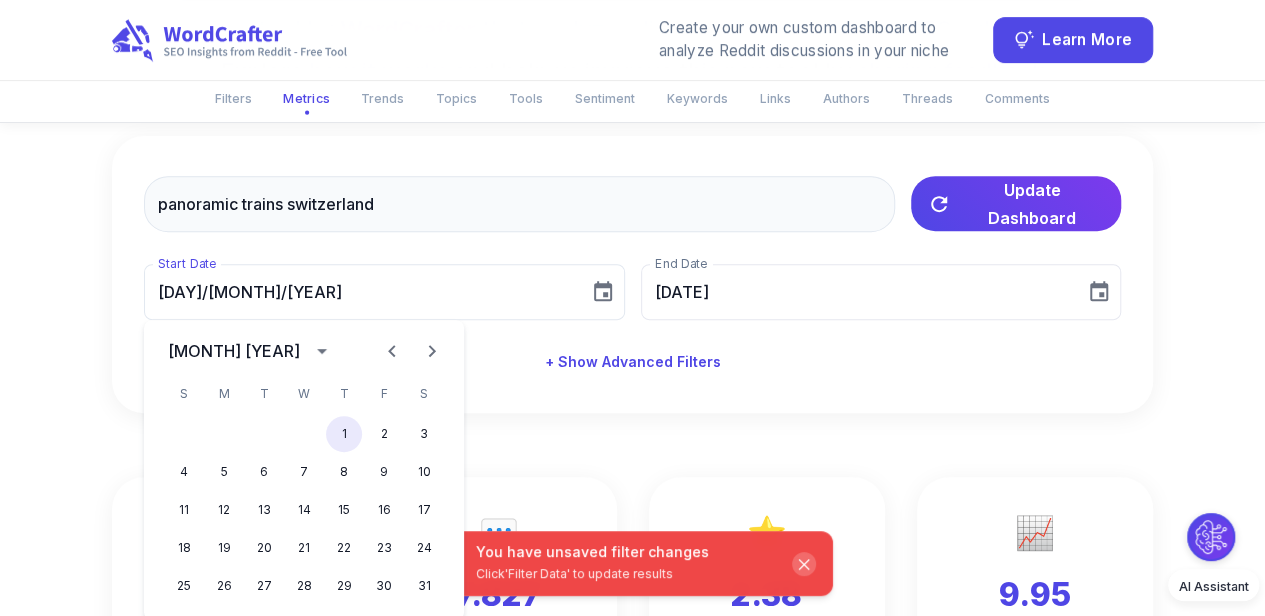 click on "1" at bounding box center [344, 434] 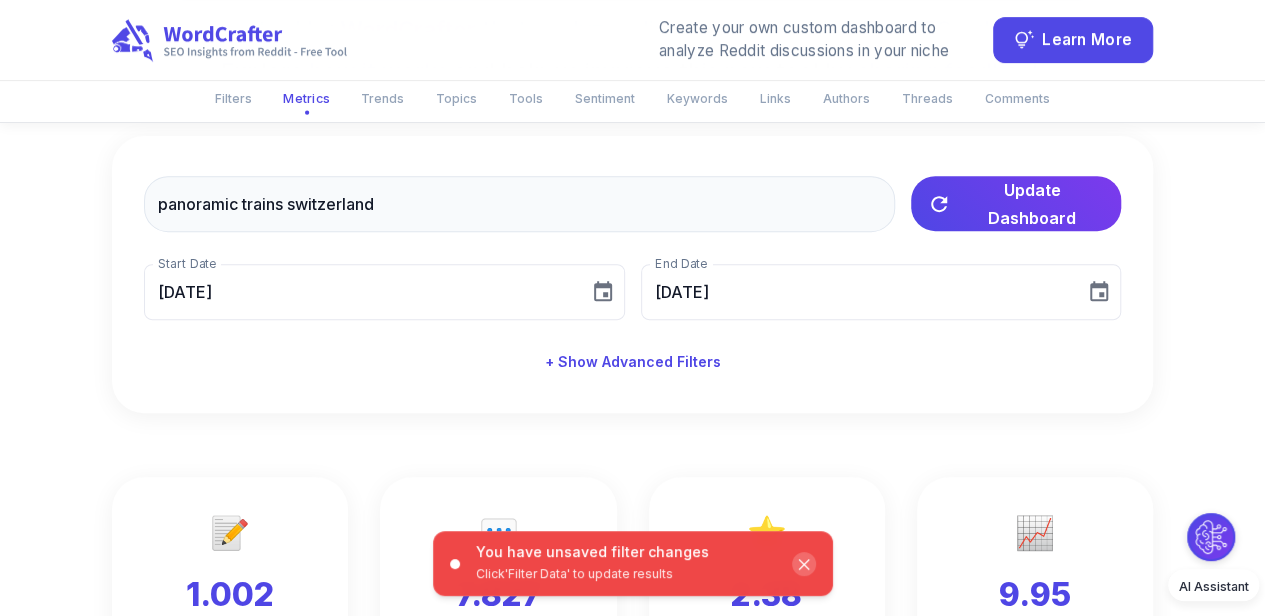 type on "[DATE]" 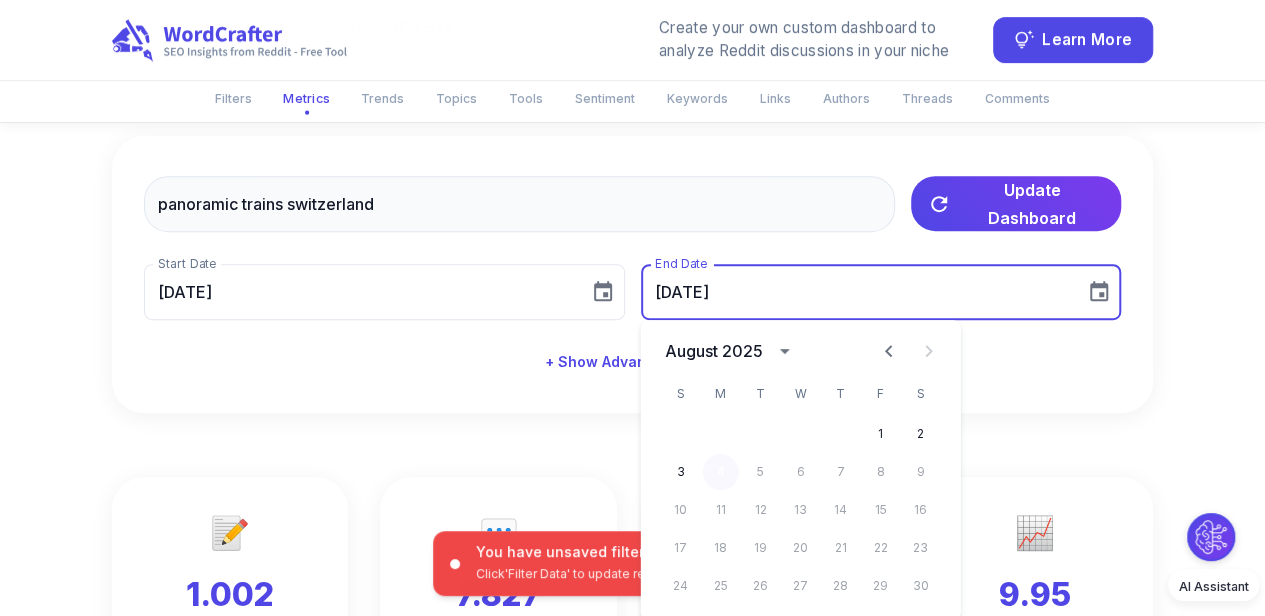 click on "4" at bounding box center [721, 472] 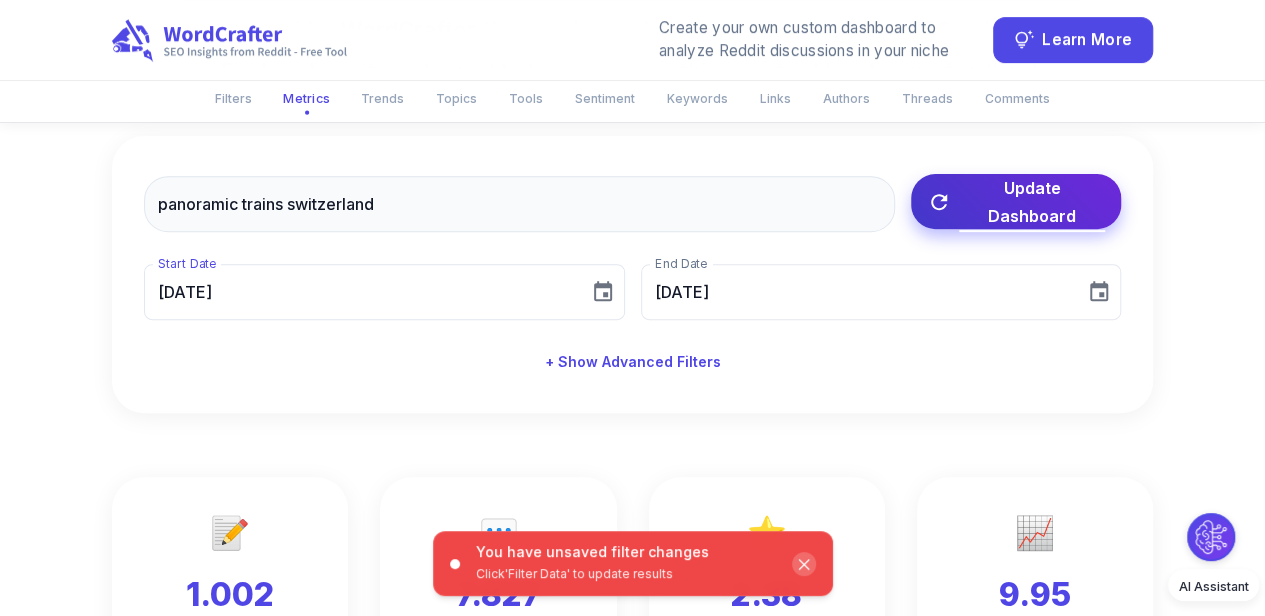 click on "Update Dashboard" at bounding box center (1032, 202) 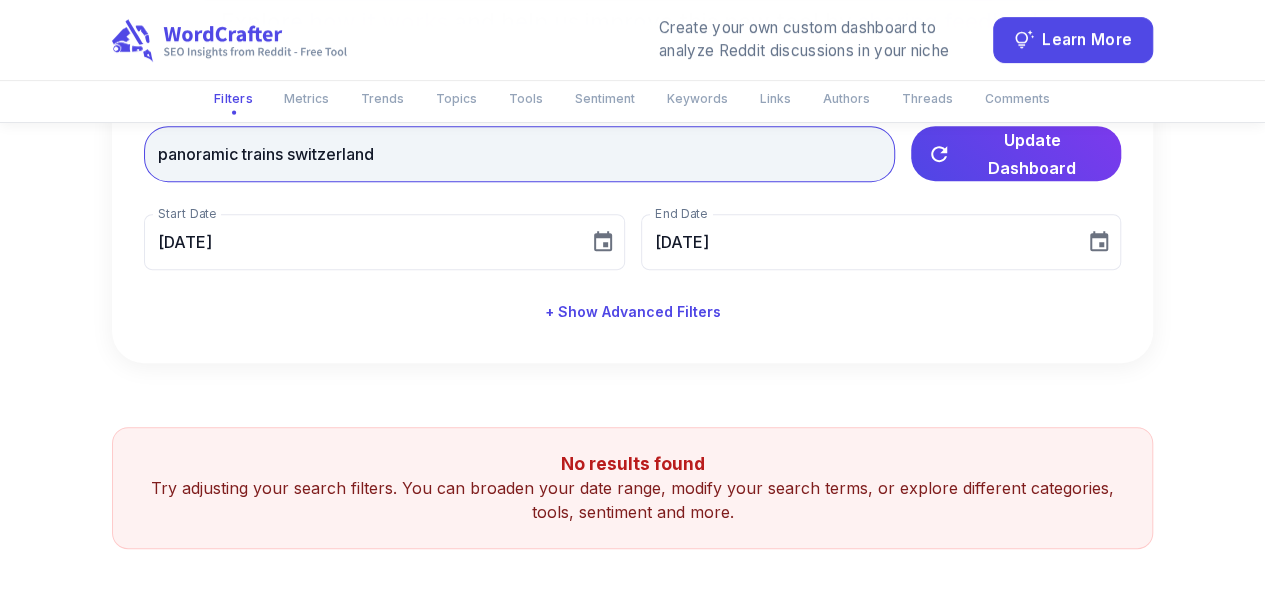 scroll, scrollTop: 200, scrollLeft: 0, axis: vertical 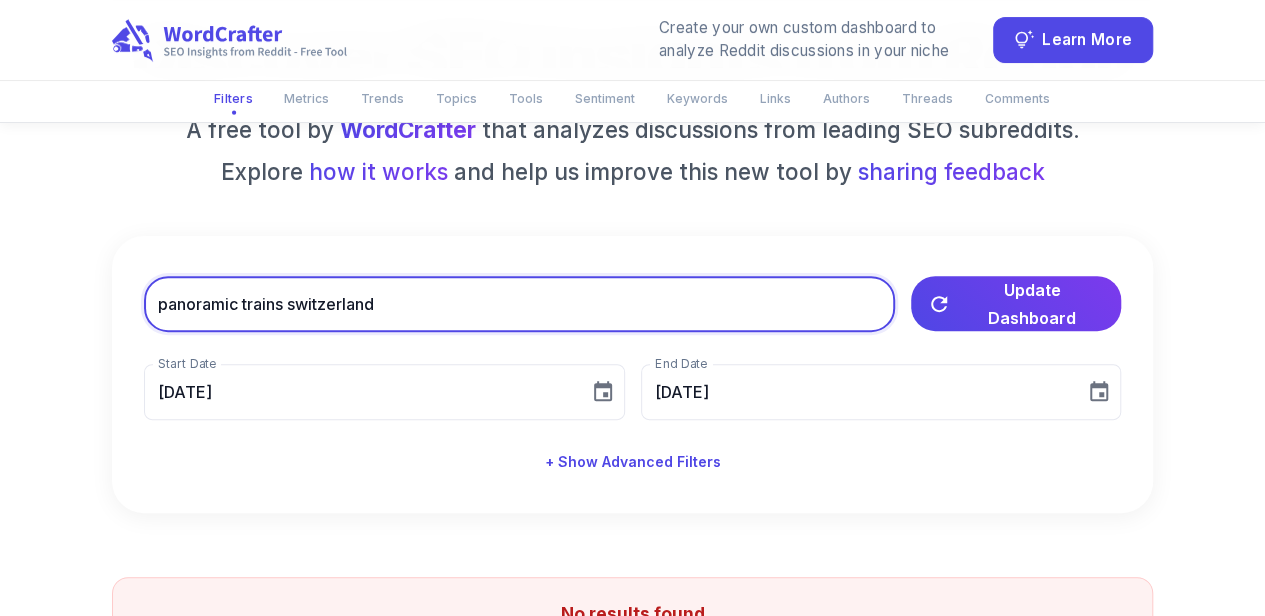 drag, startPoint x: 285, startPoint y: 303, endPoint x: 32, endPoint y: 291, distance: 253.28442 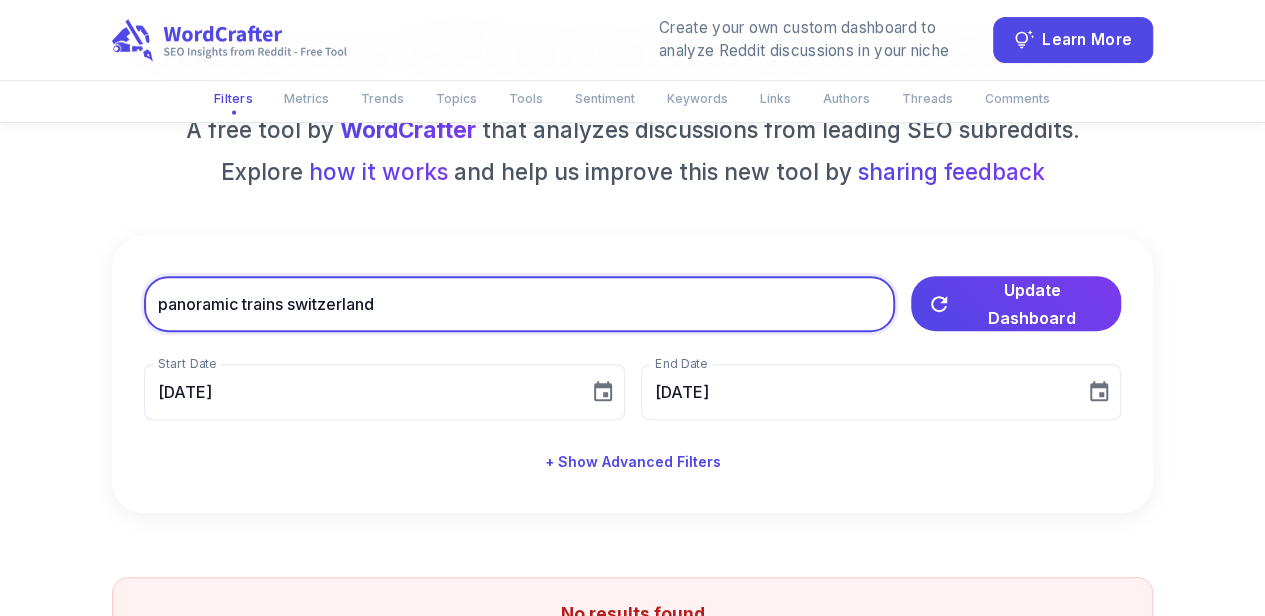 click on "‹ › Filters Metrics Trends Topics Tools Sentiment Keywords Links Authors Threads Comments Discover SEO Insights from Reddit A free tool by WordCrafter that analyzes discussions from leading SEO subreddits. Explore how it works and help us improve this new tool by sharing feedback panoramic trains switzerland Update Dashboard Start Date [DATE] Start Date End Date [DATE] End Date + Show Advanced Filters No results found Try adjusting your search filters. You can broaden your date range, modify your search terms, or explore different categories, tools, sentiment and more. Turn Reddit Intelligence Into Content That Ranks This free tool is brought to you by WordCrafter , an SEO platform that helps you build content that ranks. You can build your own Reddit Intelligence dashboard like this one—tailored to your niche—to see what your audience is talking about, detect trends, likes and dislikes, pain points, and more. Learn more about Reddit Intelligence © [YEAR]" at bounding box center [632, 566] 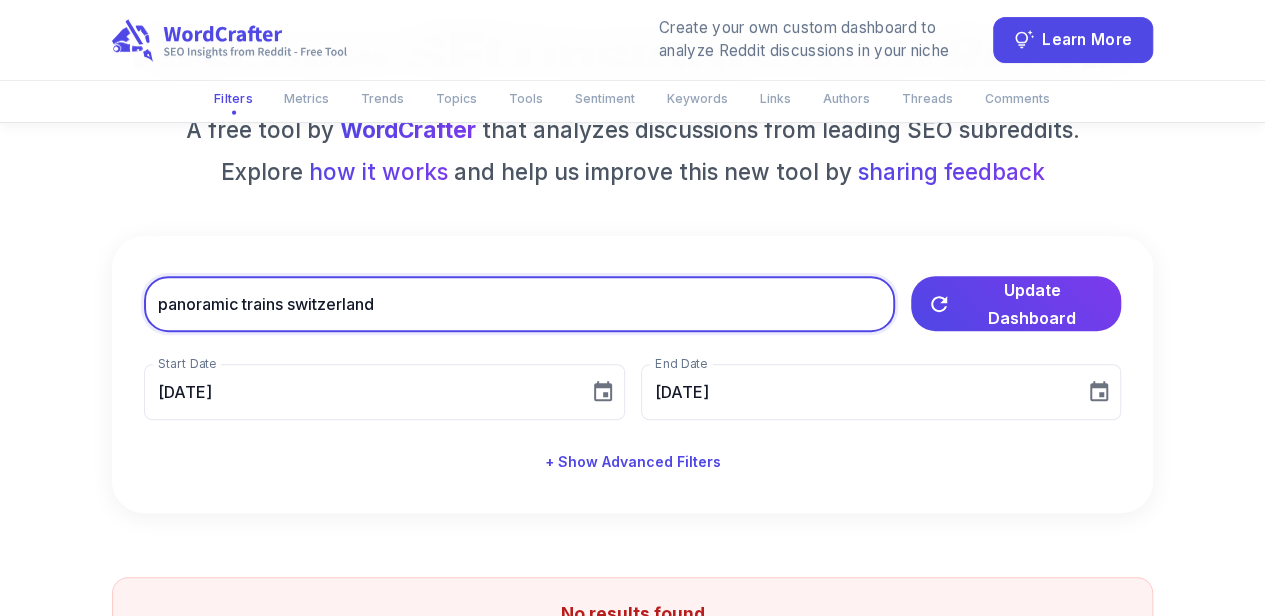 click on "panoramic trains switzerland" at bounding box center (519, 304) 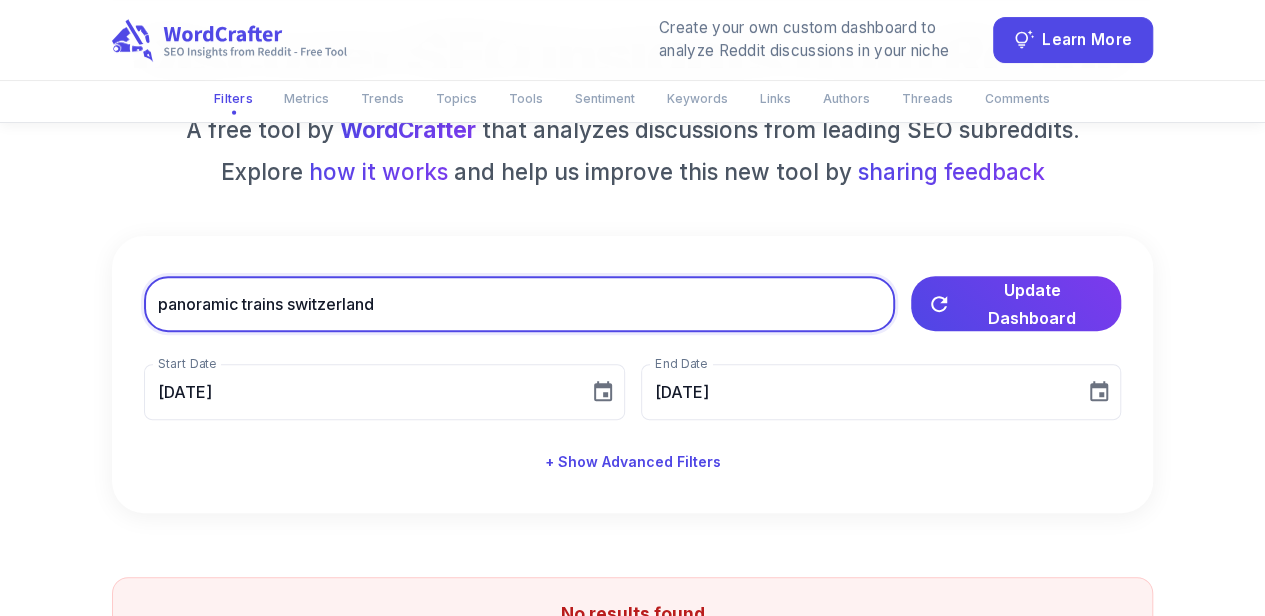 click on "panoramic trains switzerland" at bounding box center [519, 304] 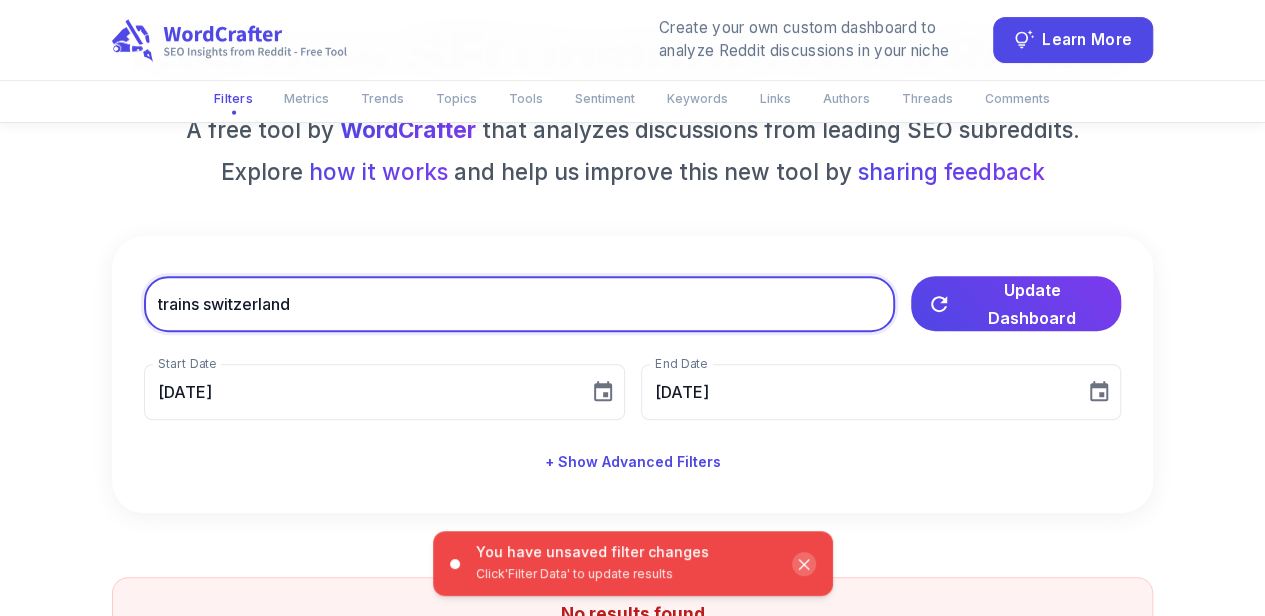 click on "trains switzerland" at bounding box center [519, 304] 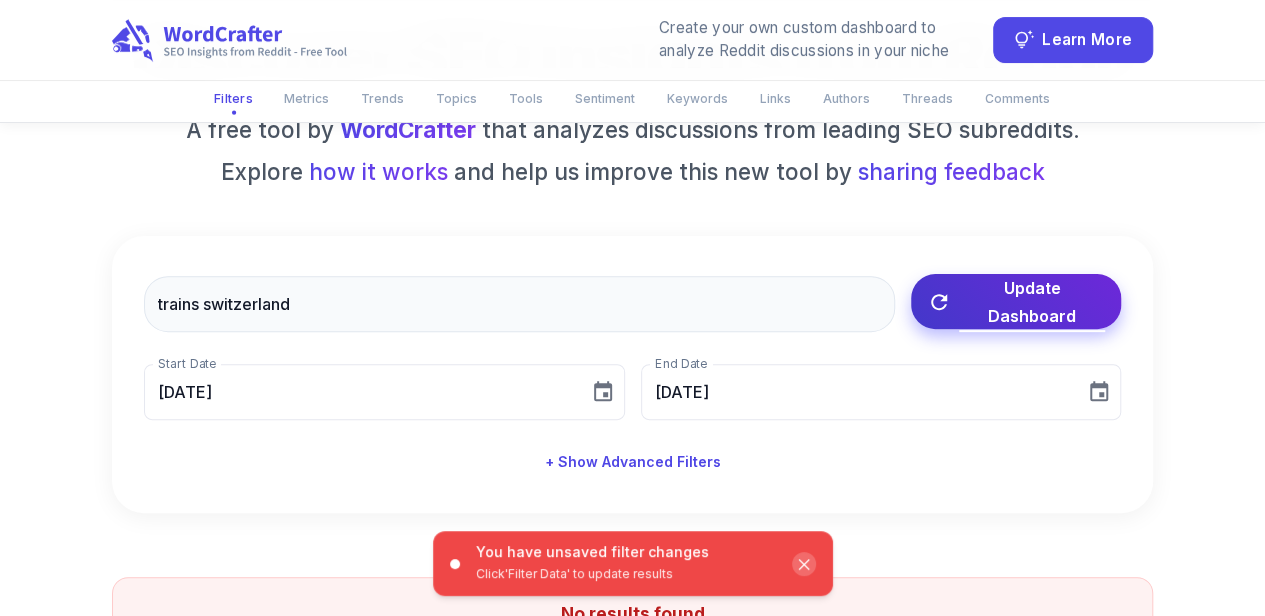 click on "Update Dashboard" at bounding box center [1032, 302] 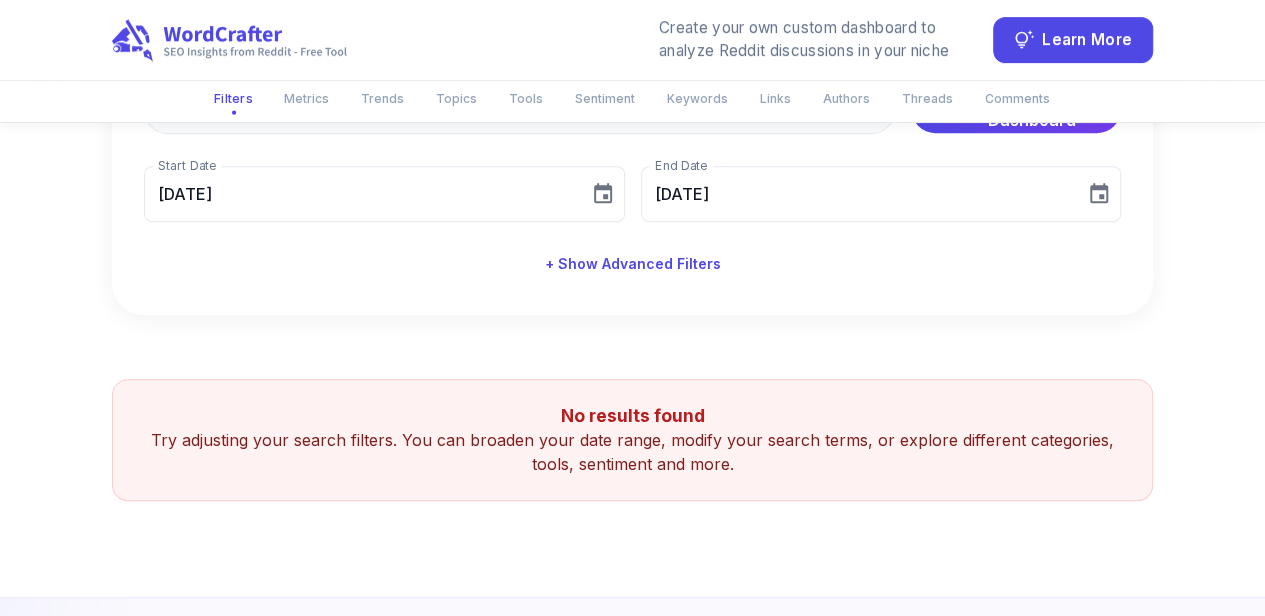 scroll, scrollTop: 300, scrollLeft: 0, axis: vertical 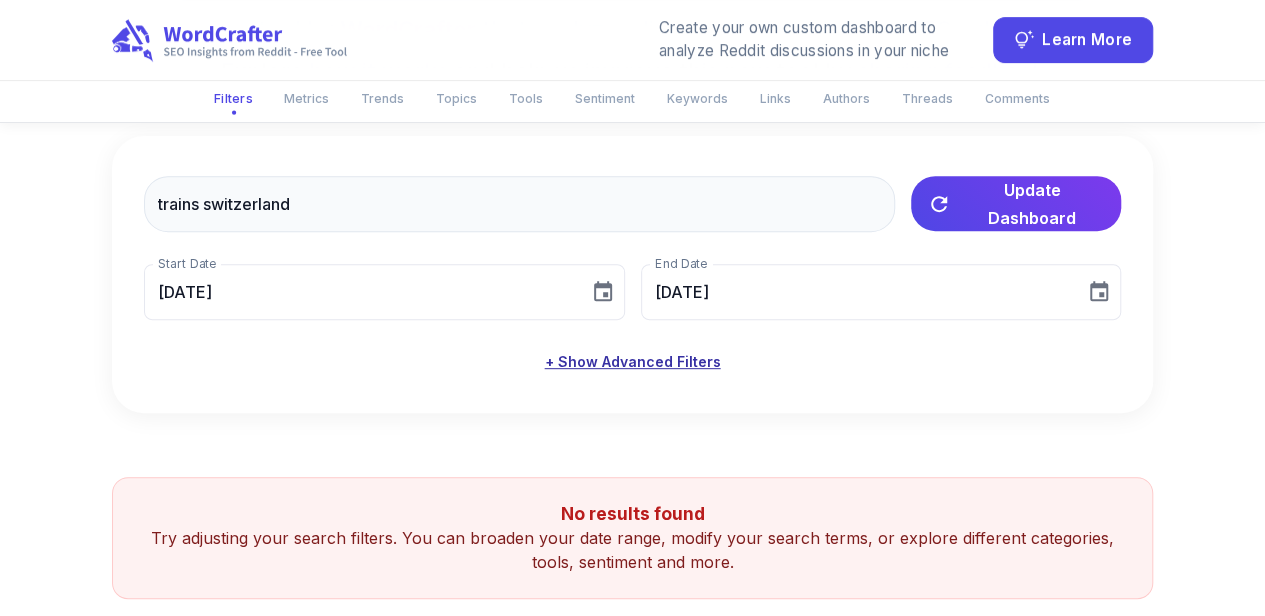 click on "+ Show Advanced Filters" at bounding box center (633, 362) 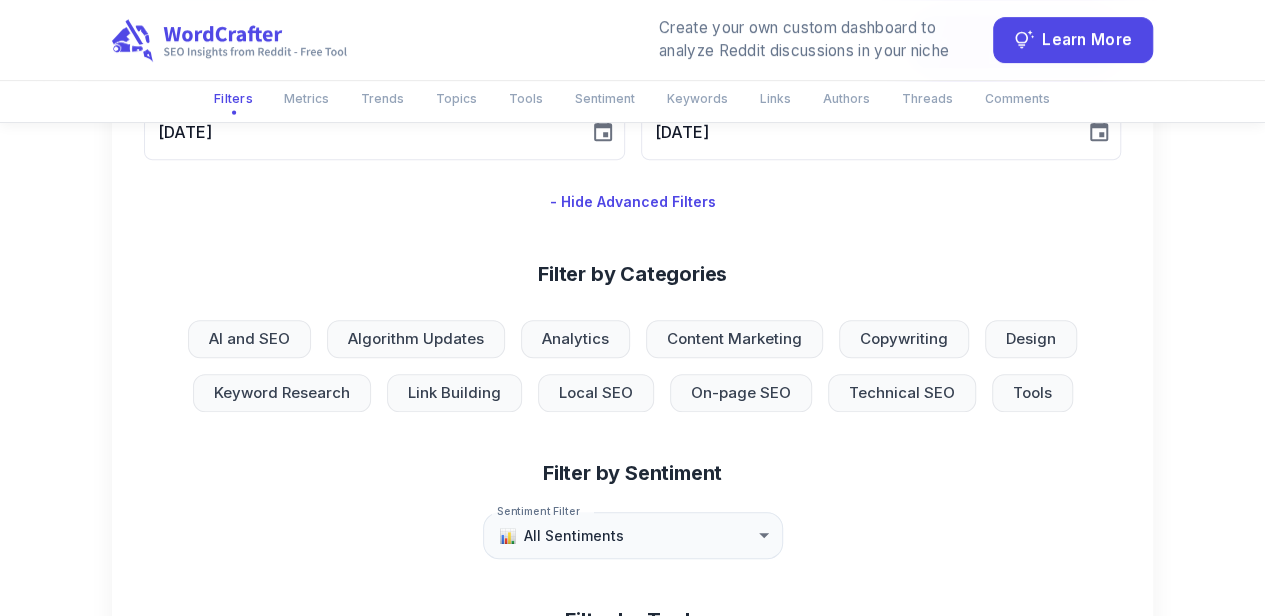 scroll, scrollTop: 288, scrollLeft: 0, axis: vertical 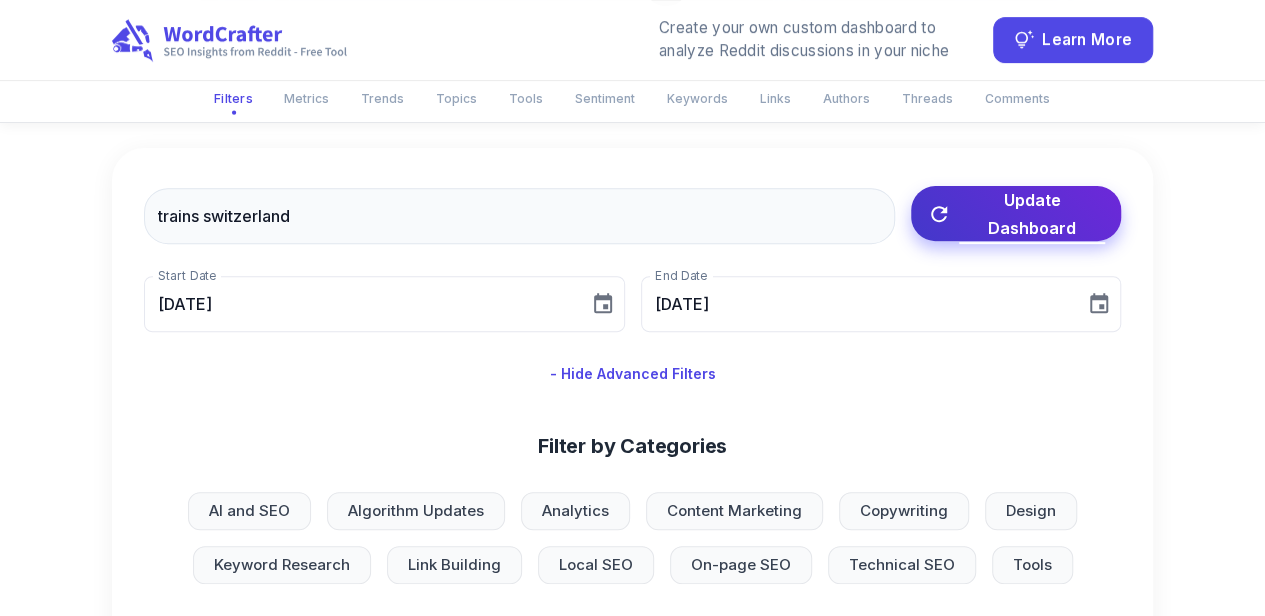 click on "Update Dashboard" at bounding box center (1016, 213) 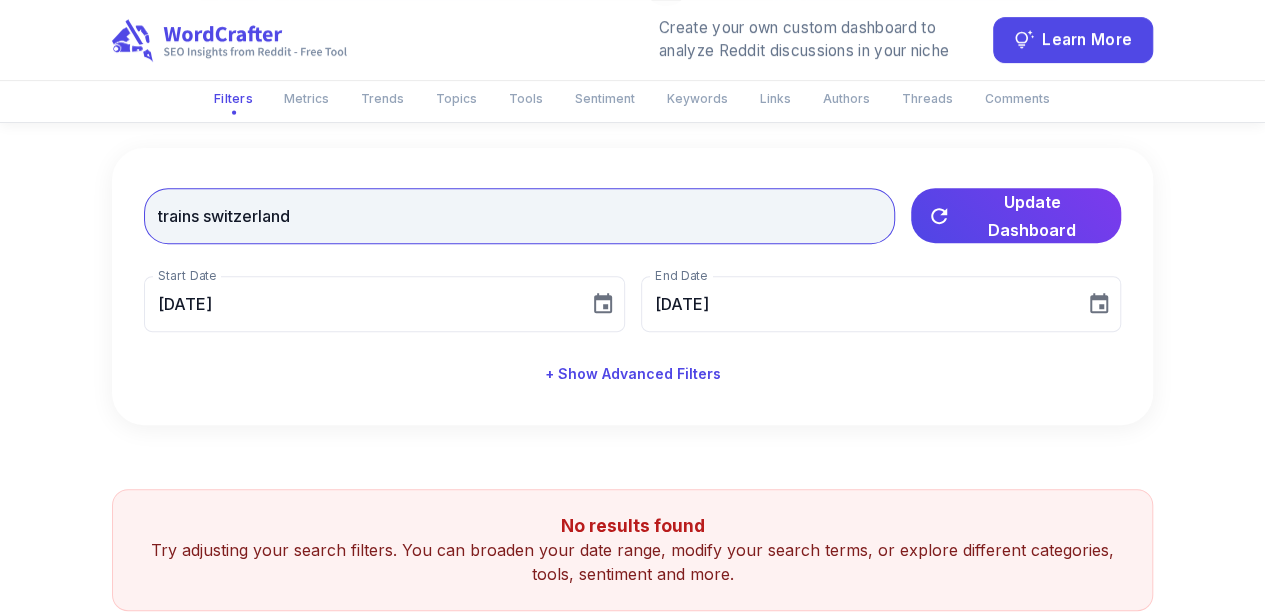 click on "trains switzerland" at bounding box center (519, 216) 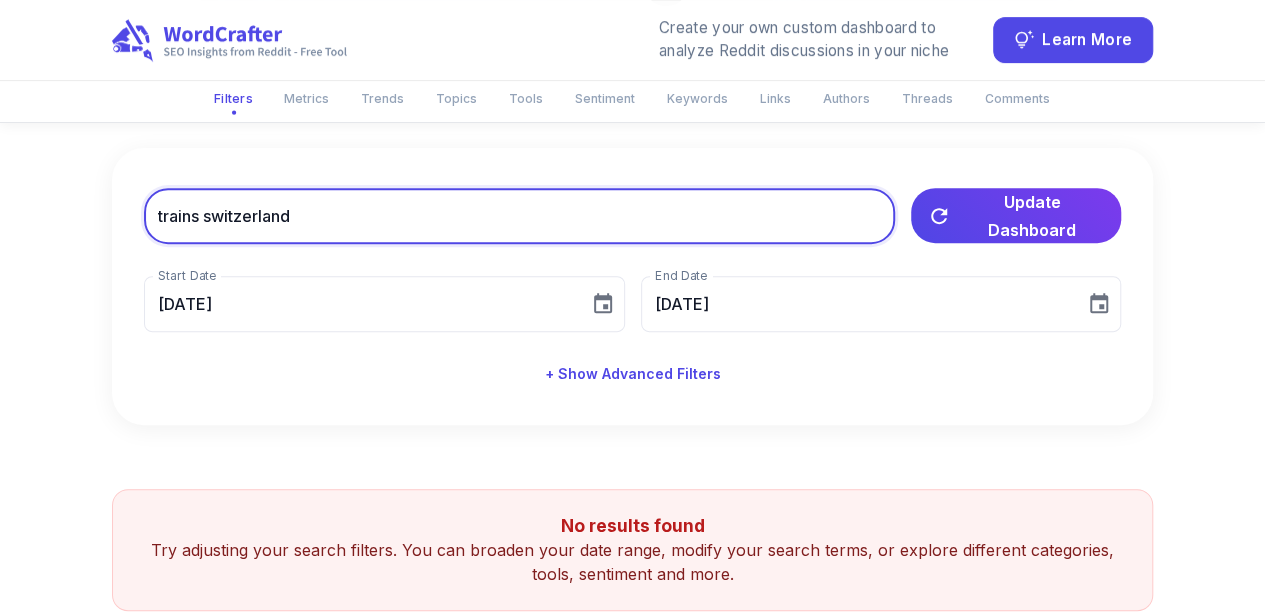 click on "trains switzerland" at bounding box center (519, 216) 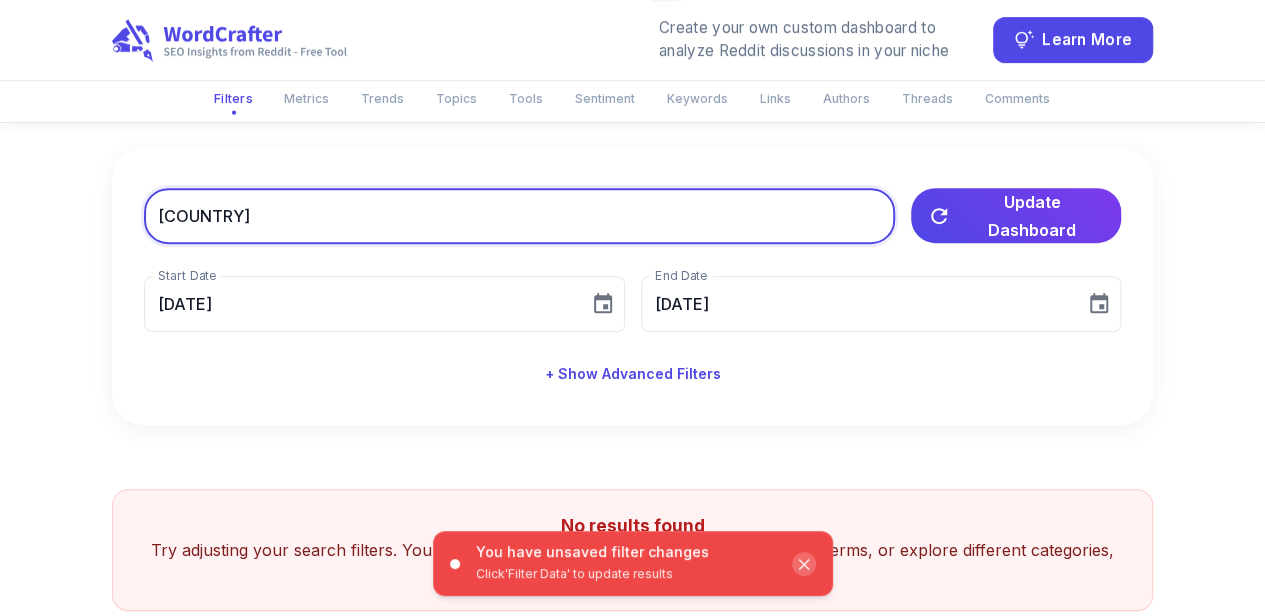 type on "[COUNTRY]" 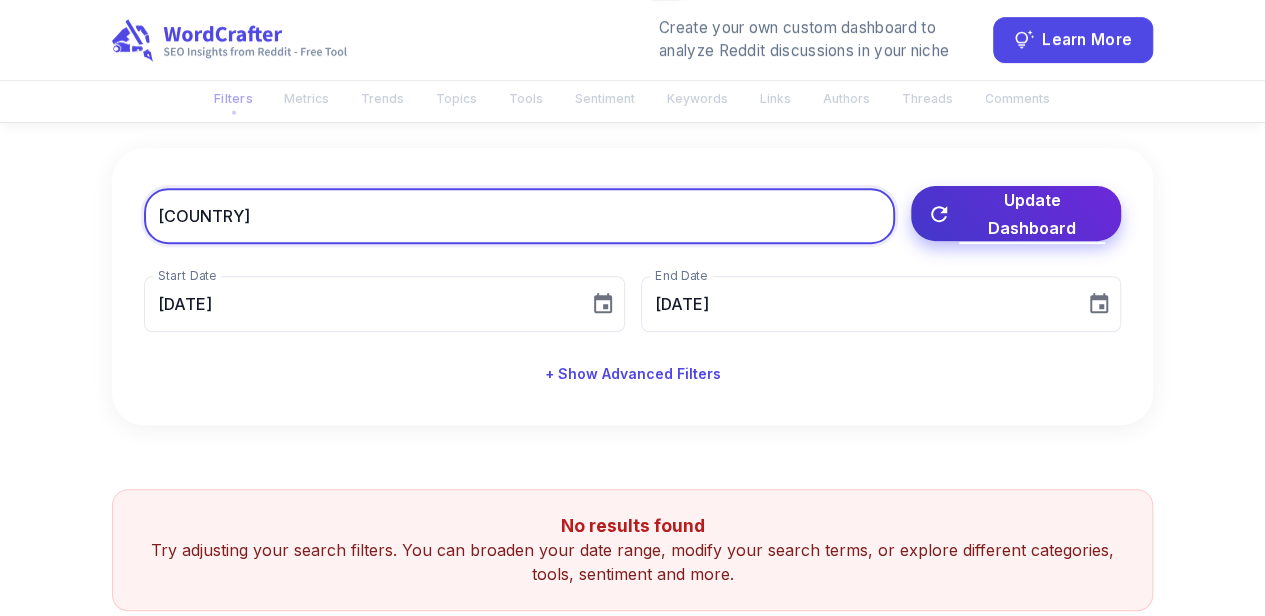 click on "Update Dashboard" at bounding box center (1032, 214) 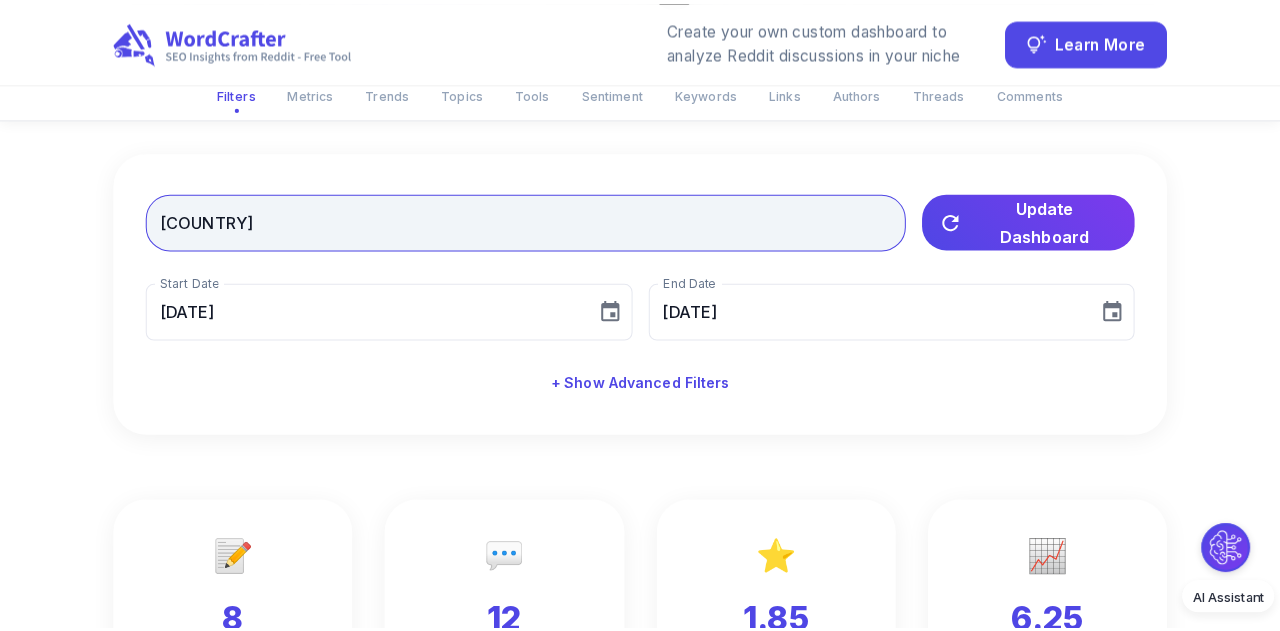 scroll, scrollTop: 0, scrollLeft: 0, axis: both 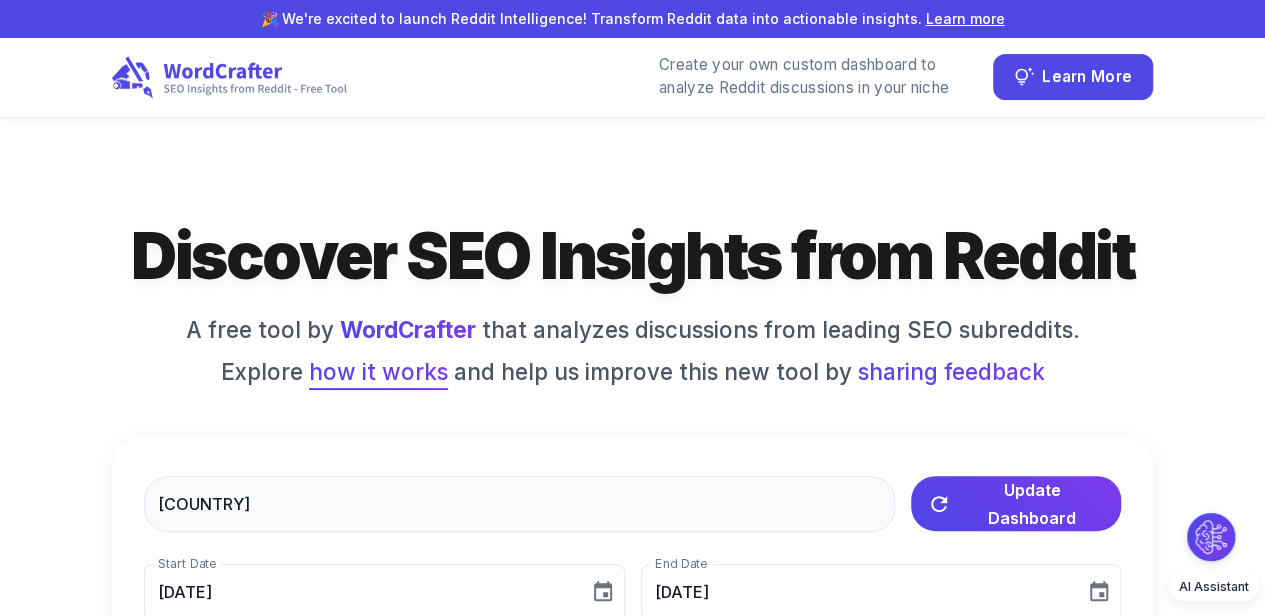 click on "how it works" at bounding box center [378, 372] 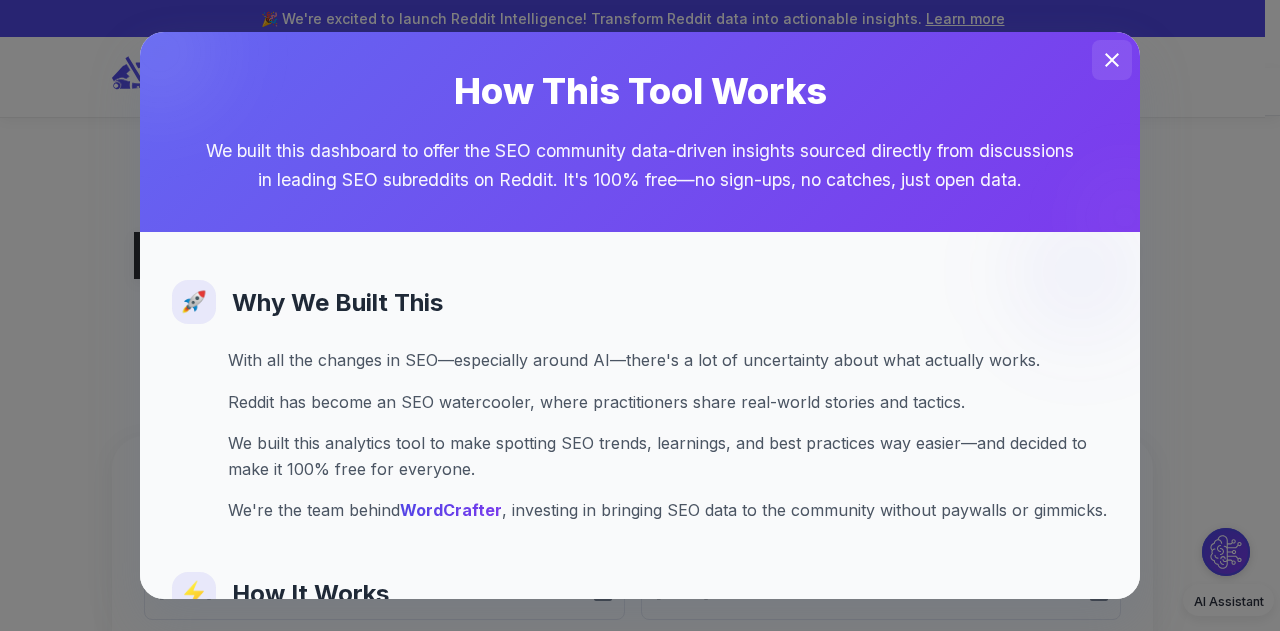 click 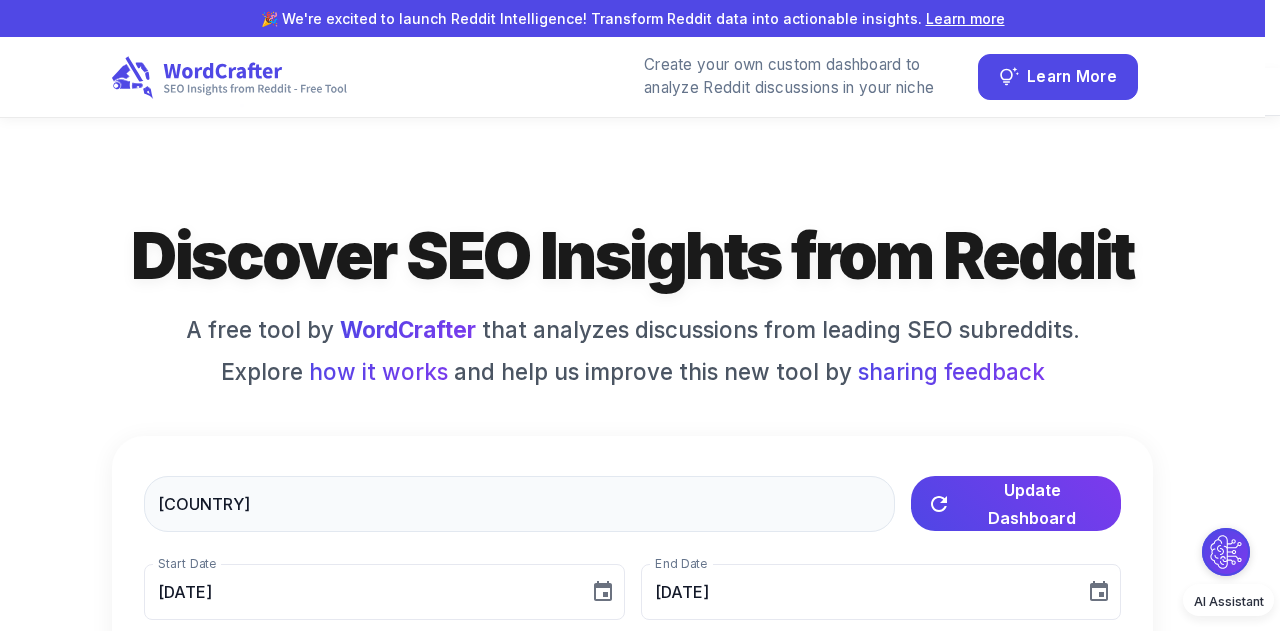 scroll, scrollTop: 500, scrollLeft: 0, axis: vertical 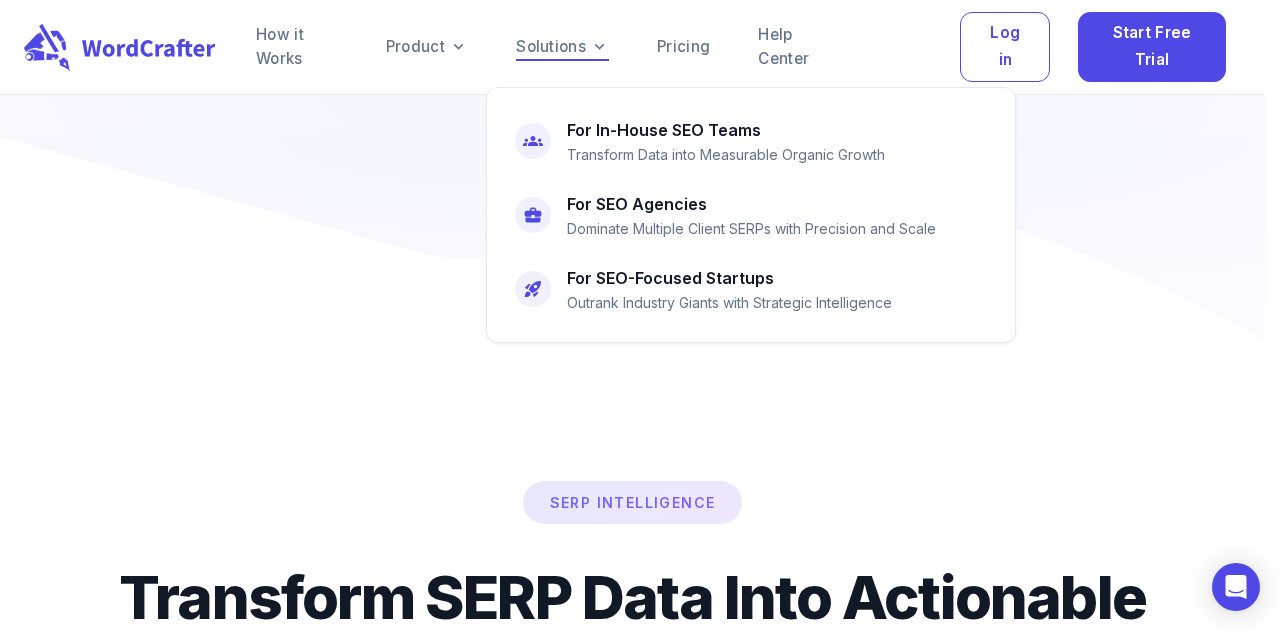 click on "Solutions" at bounding box center [562, 47] 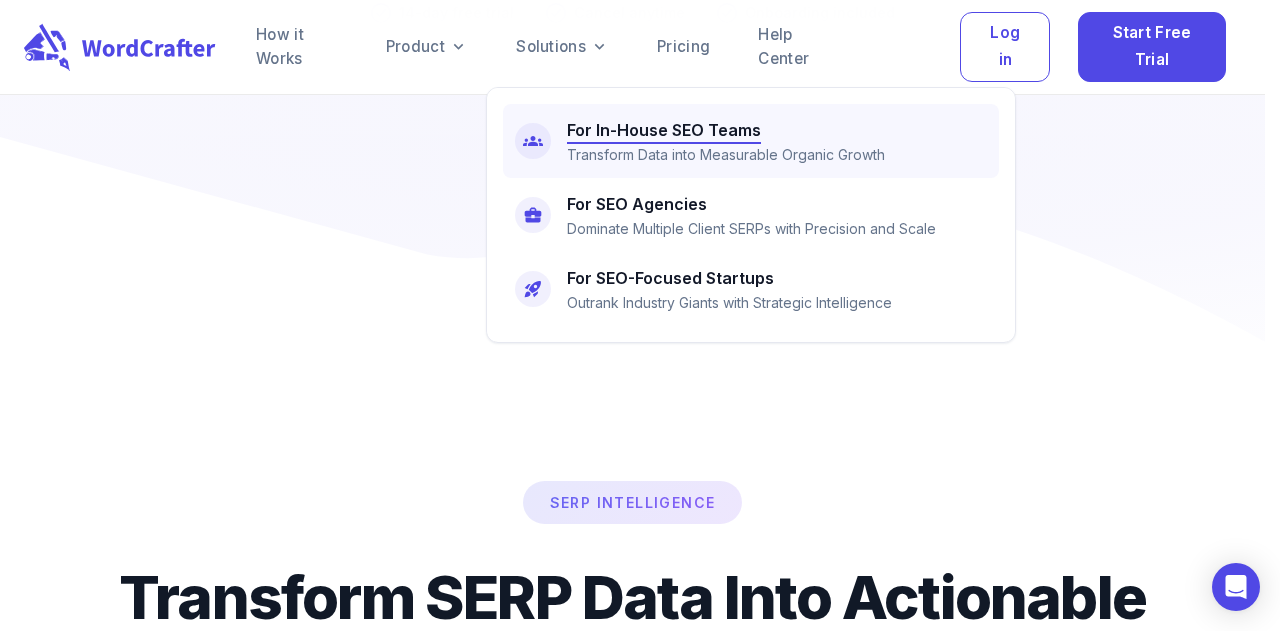 click on "For In-House SEO Teams" at bounding box center (664, 130) 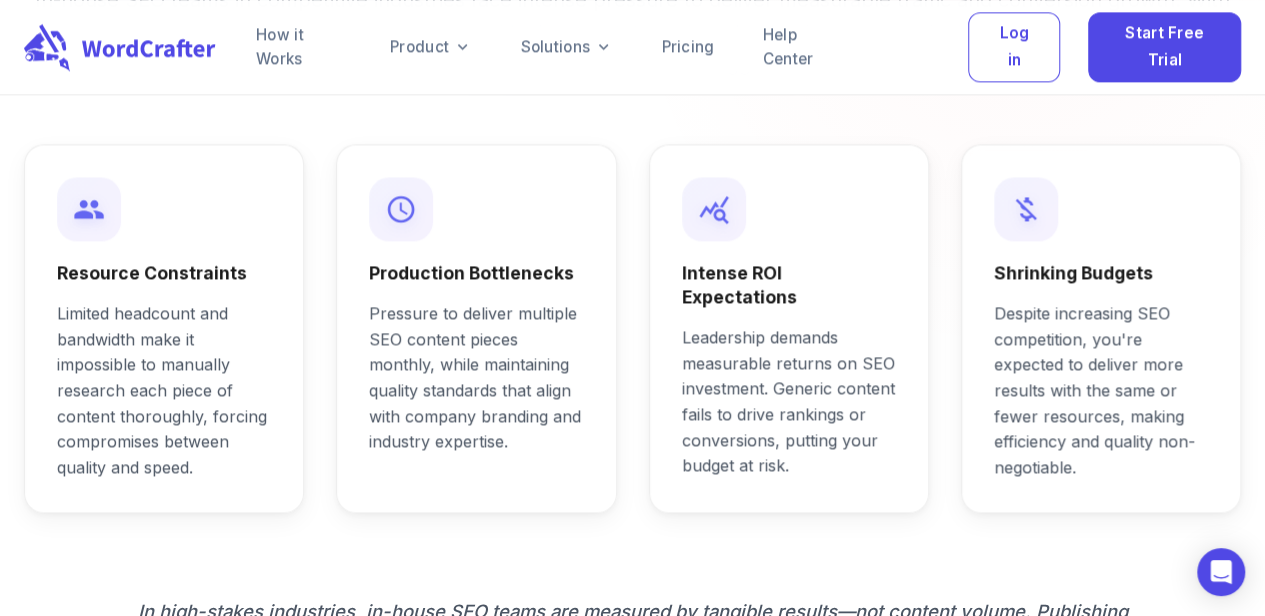 scroll, scrollTop: 1400, scrollLeft: 0, axis: vertical 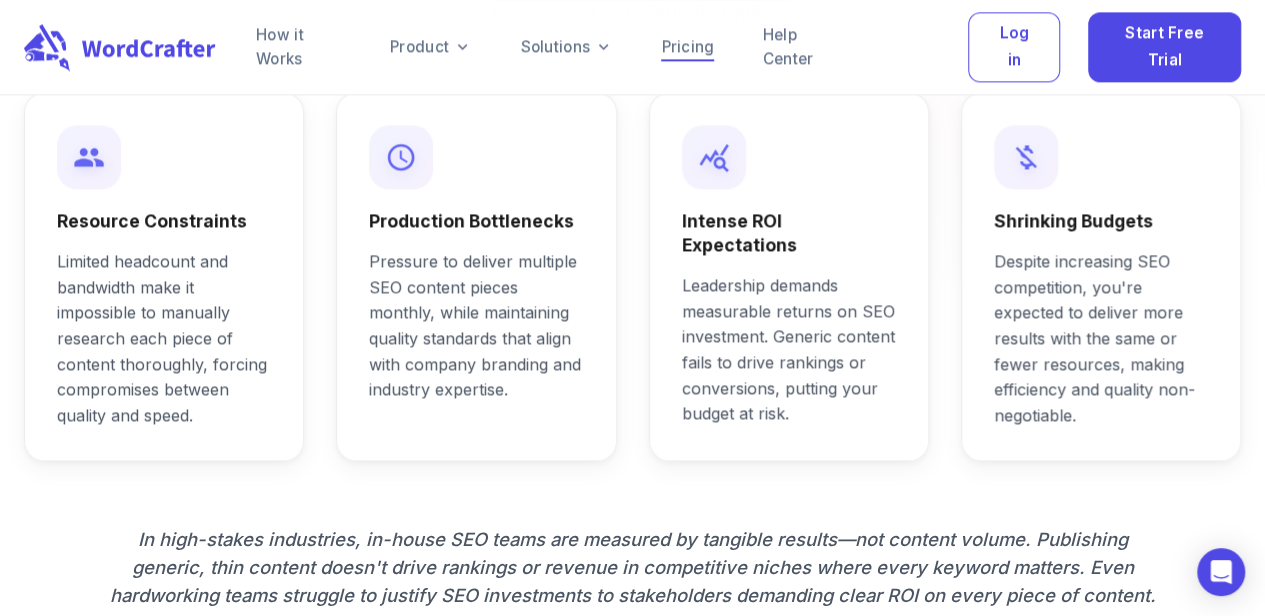click on "Pricing" at bounding box center [687, 47] 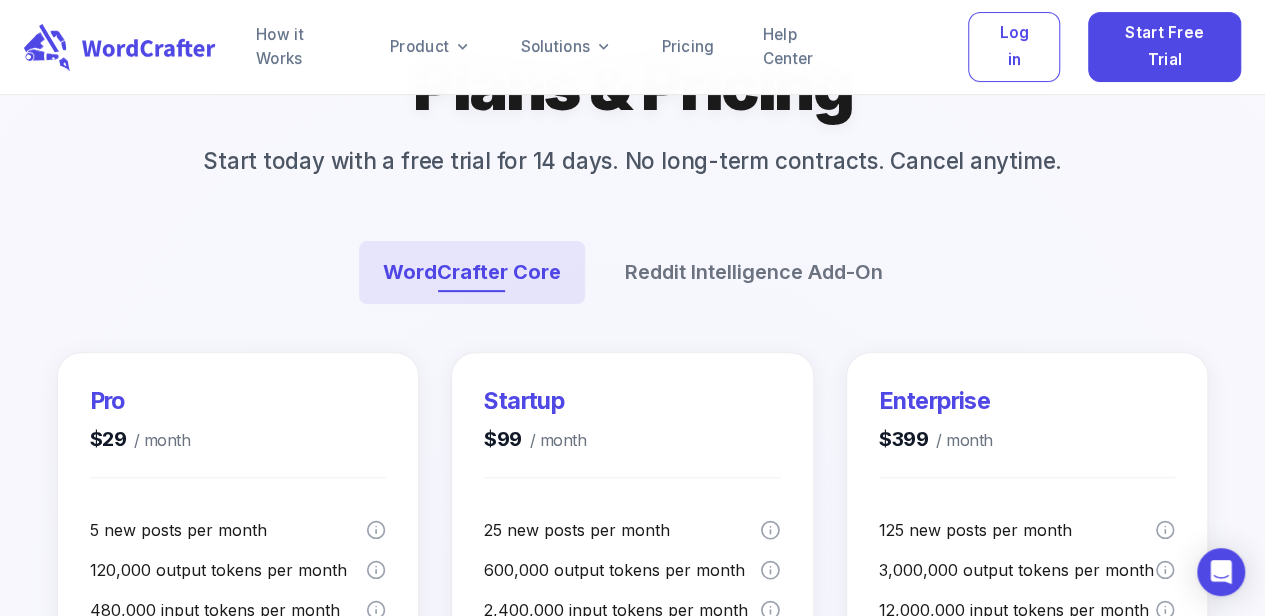 scroll, scrollTop: 200, scrollLeft: 0, axis: vertical 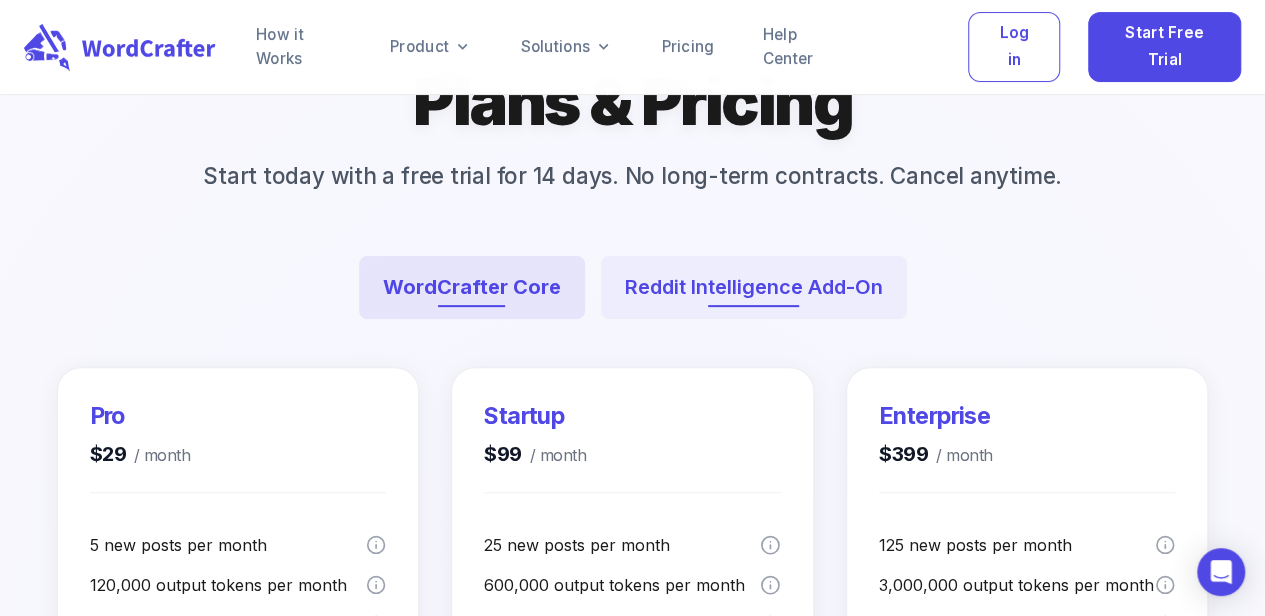 click on "Reddit Intelligence Add-On" at bounding box center (754, 287) 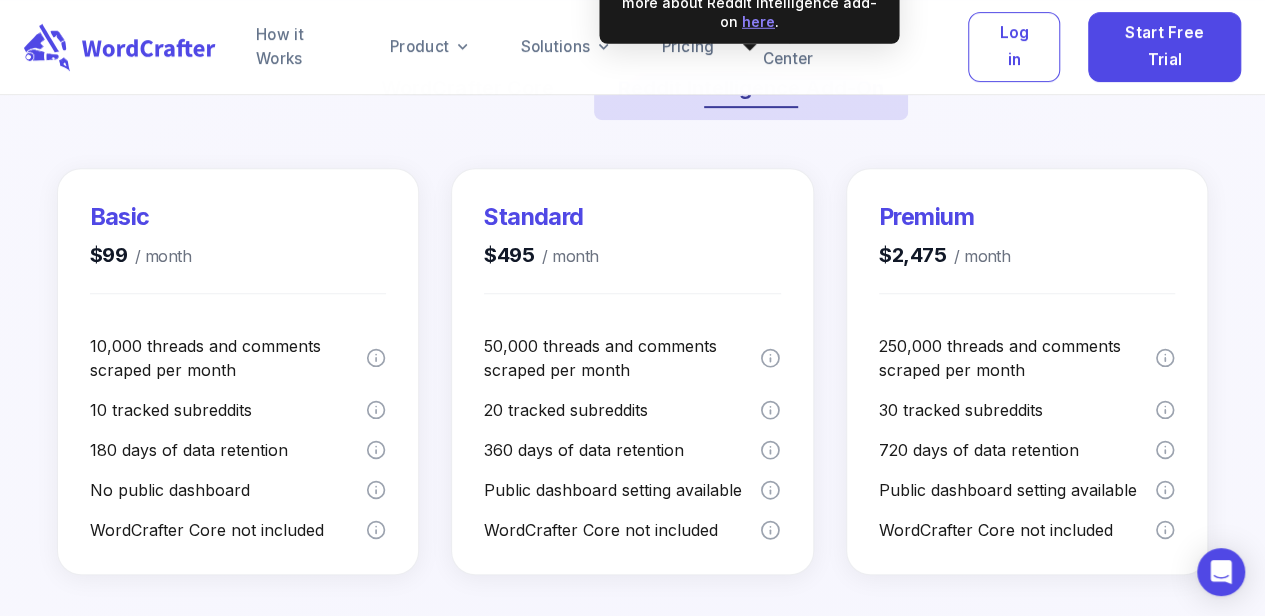 scroll, scrollTop: 400, scrollLeft: 0, axis: vertical 